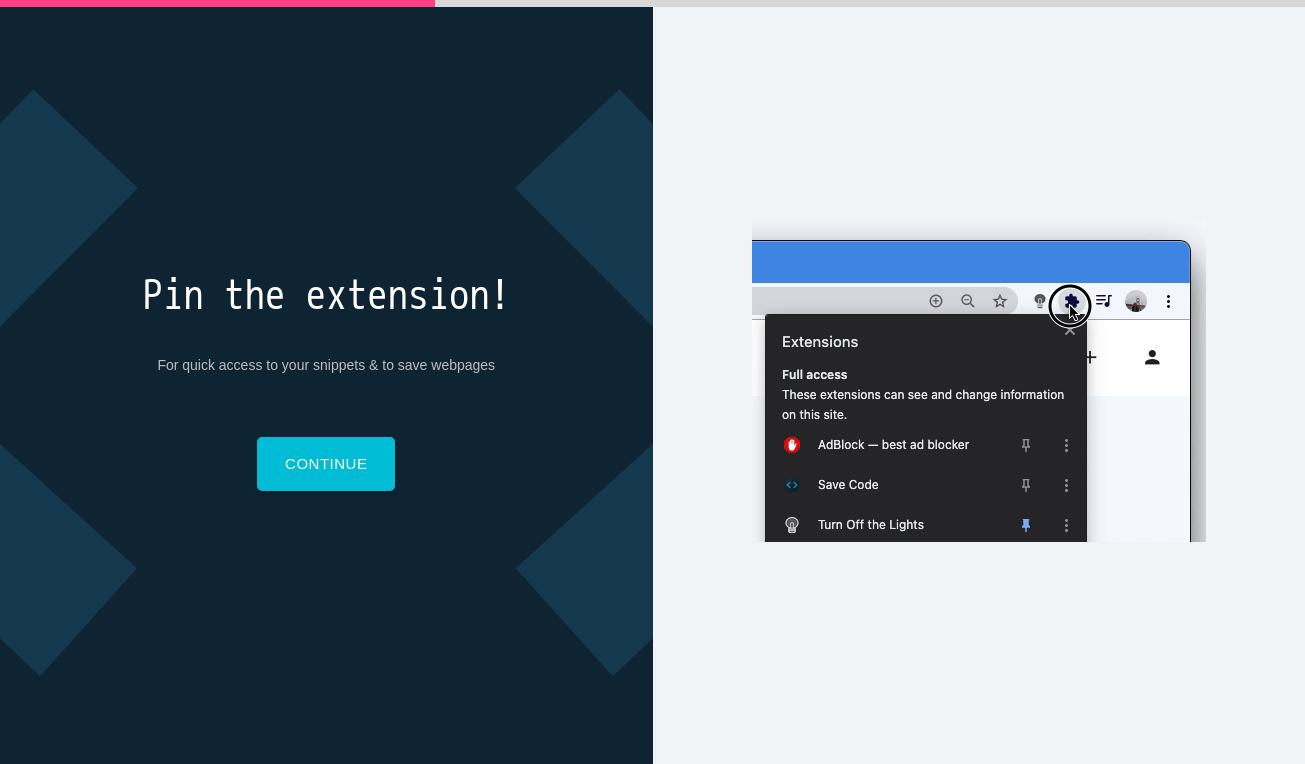 scroll, scrollTop: 0, scrollLeft: 0, axis: both 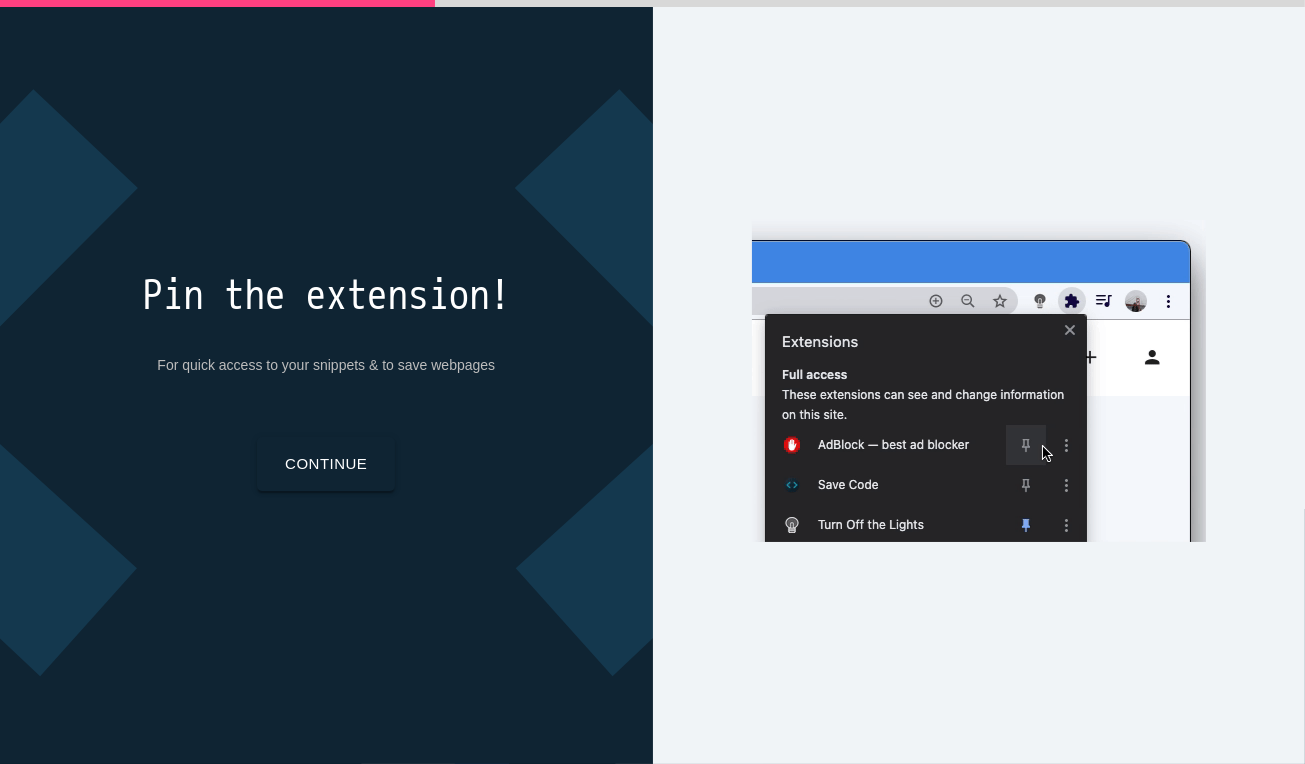 click on "Continue" at bounding box center [326, 464] 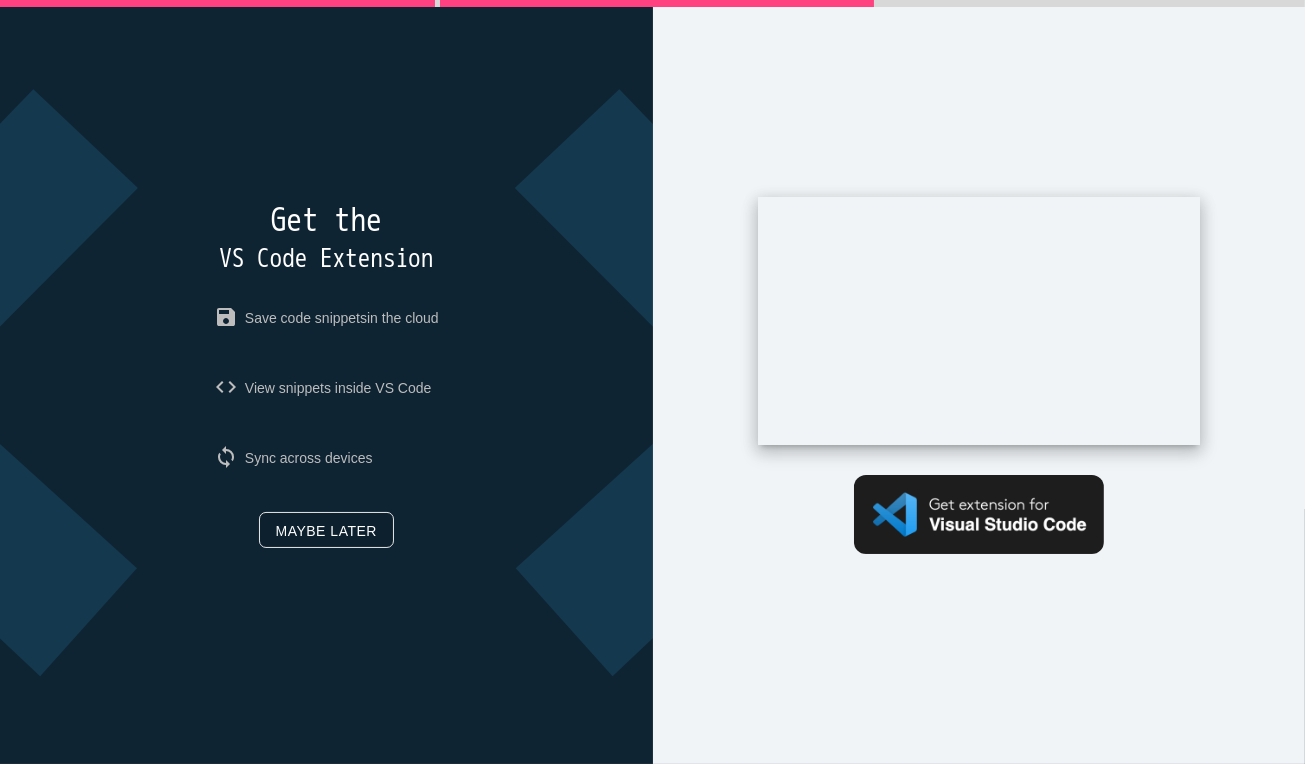 click on "Maybe later" at bounding box center [326, 530] 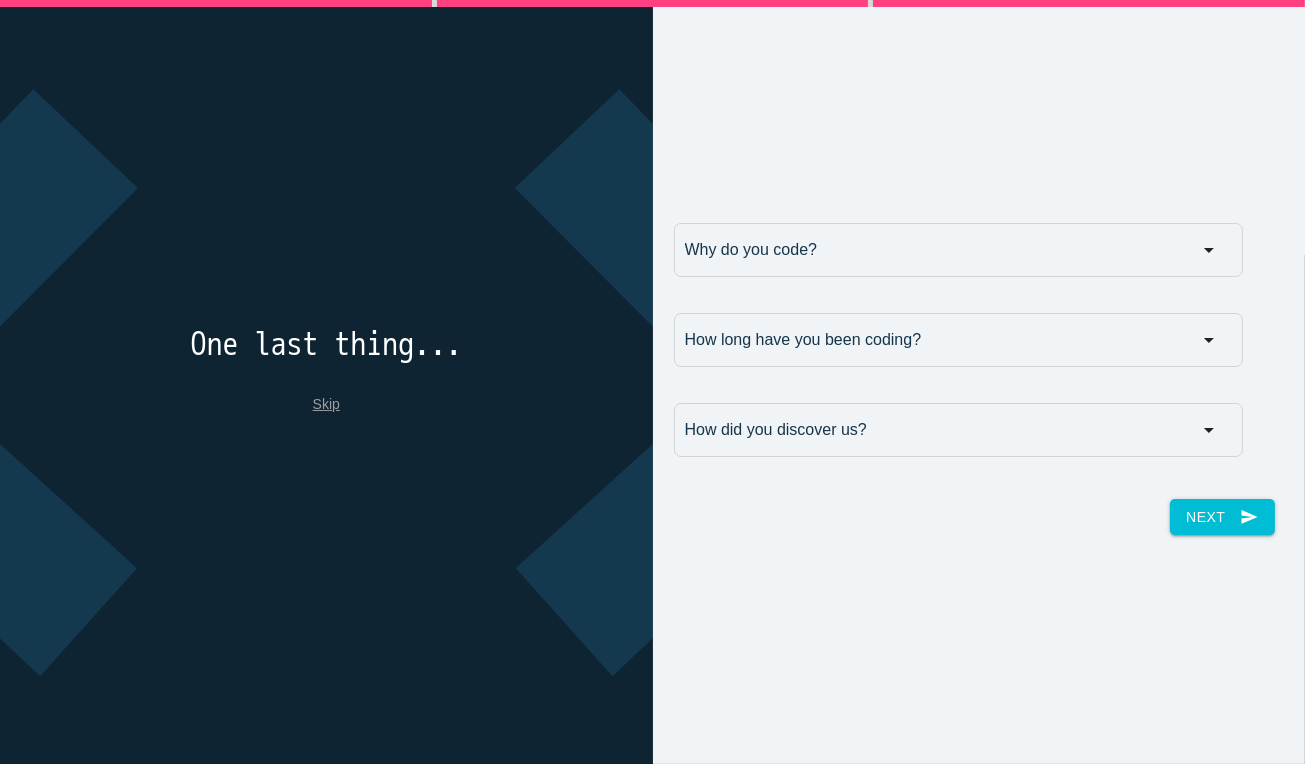 click on "Skip" at bounding box center (326, 404) 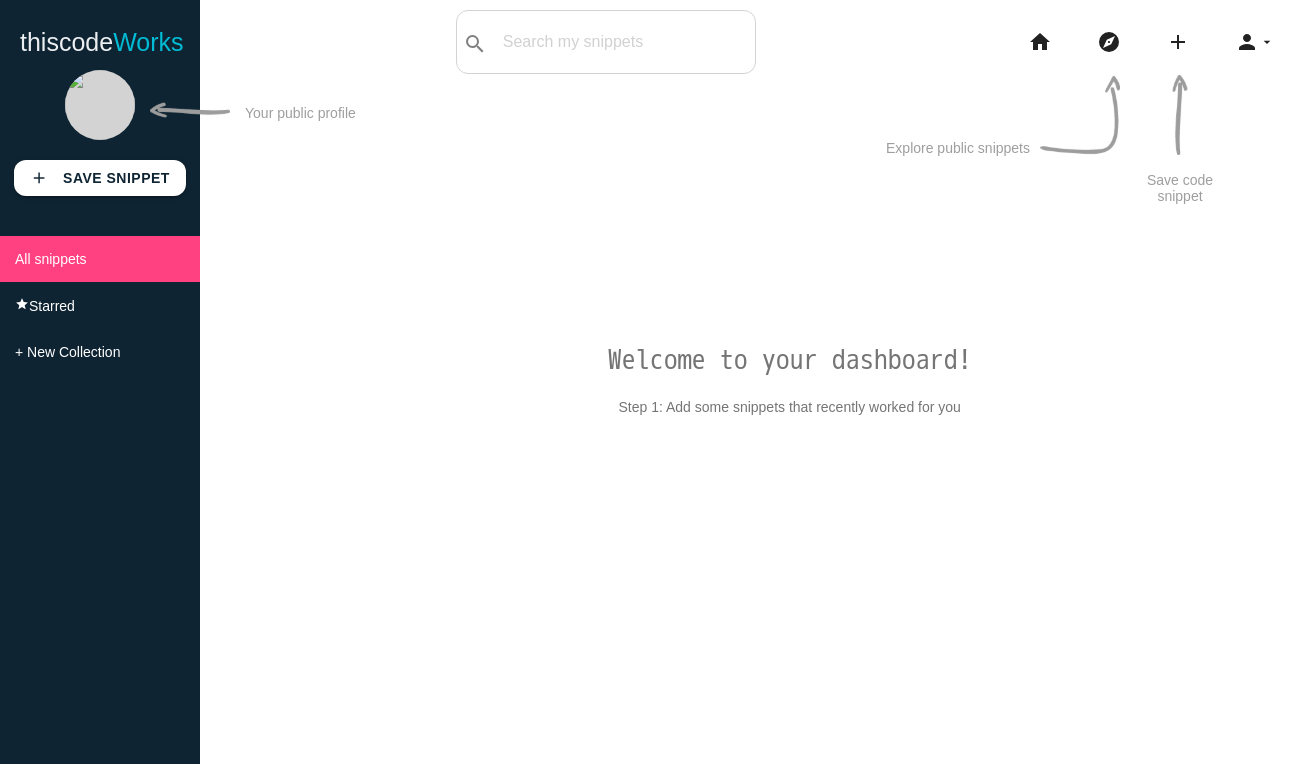 scroll, scrollTop: 0, scrollLeft: 0, axis: both 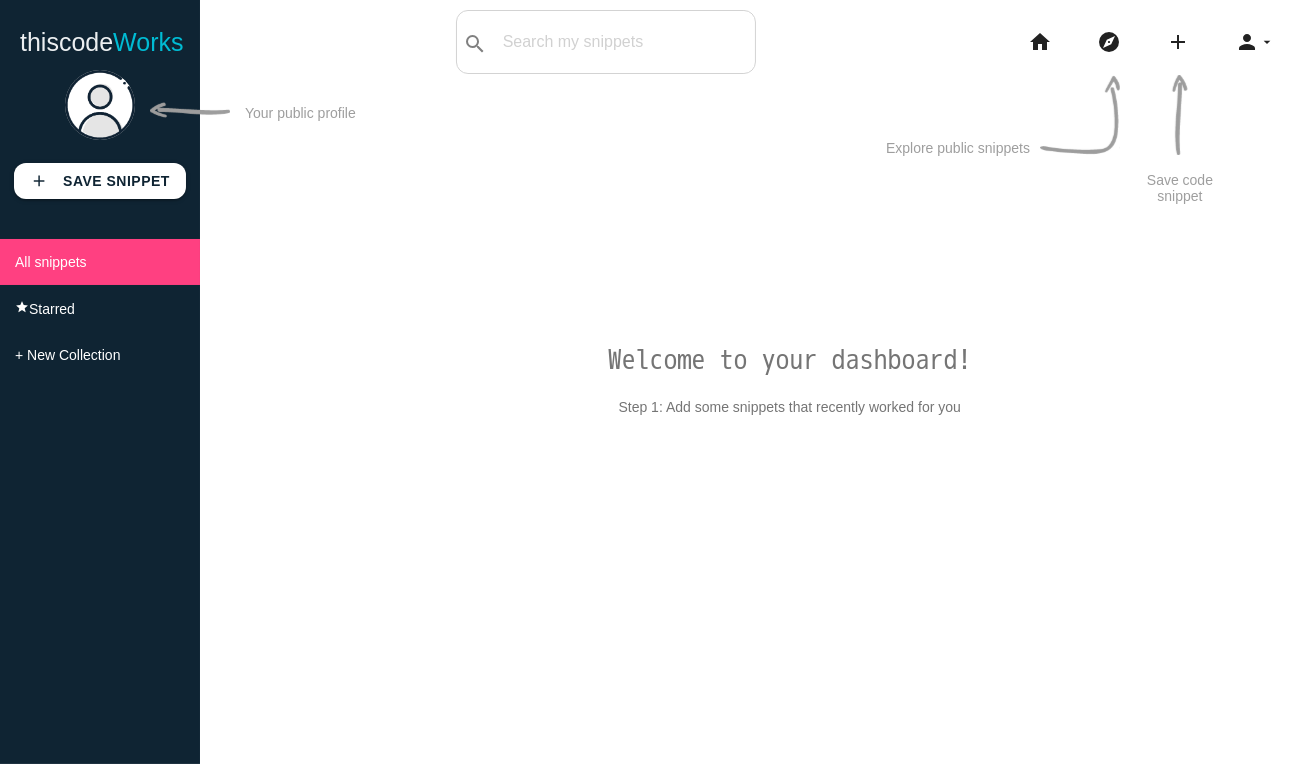 click on "Welcome to your dashboard!
Step 1: Add some snippets that recently worked for you
Save code  snippet
Explore public snippets
Your public profile
code Save snippet with Chrome Extension
Save snippet
Go to Stack Overflow  (or any
other site with code) & find a code snippet
OR" at bounding box center [752, 446] 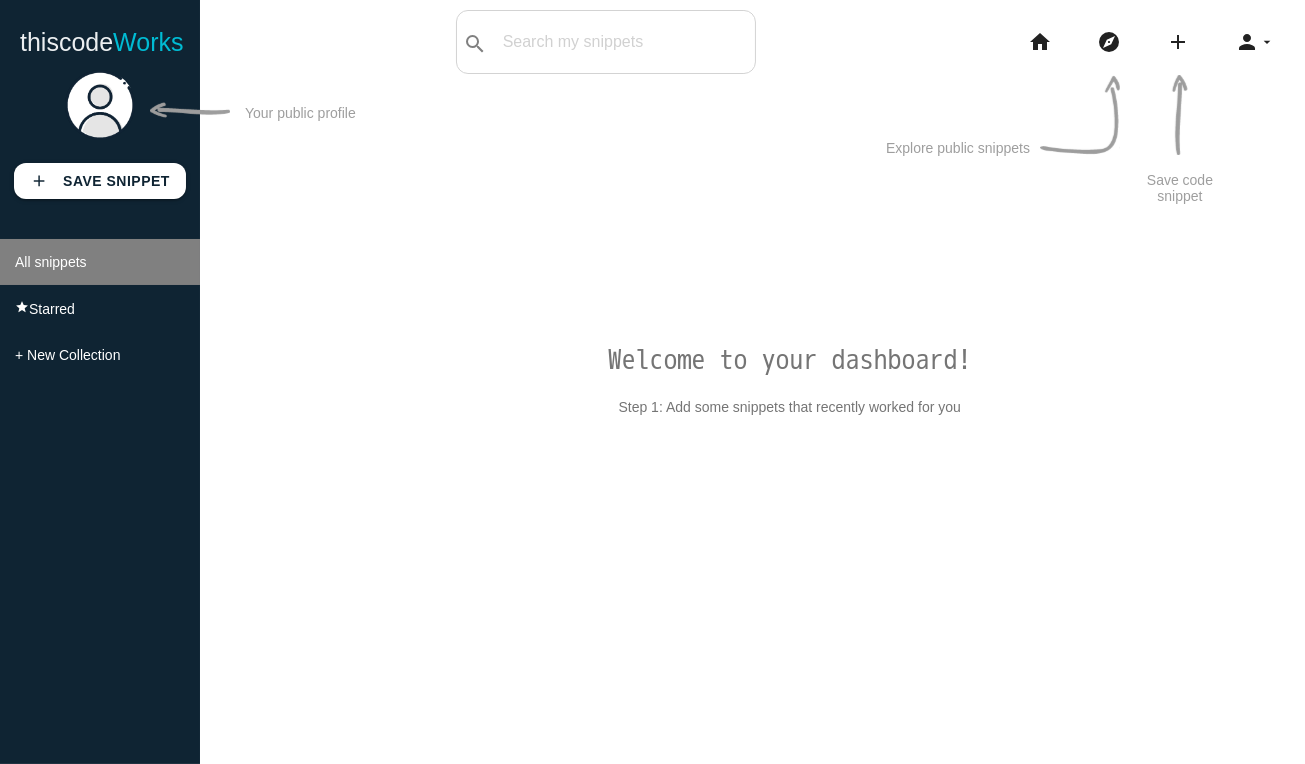 click on "All snippets" at bounding box center (51, 262) 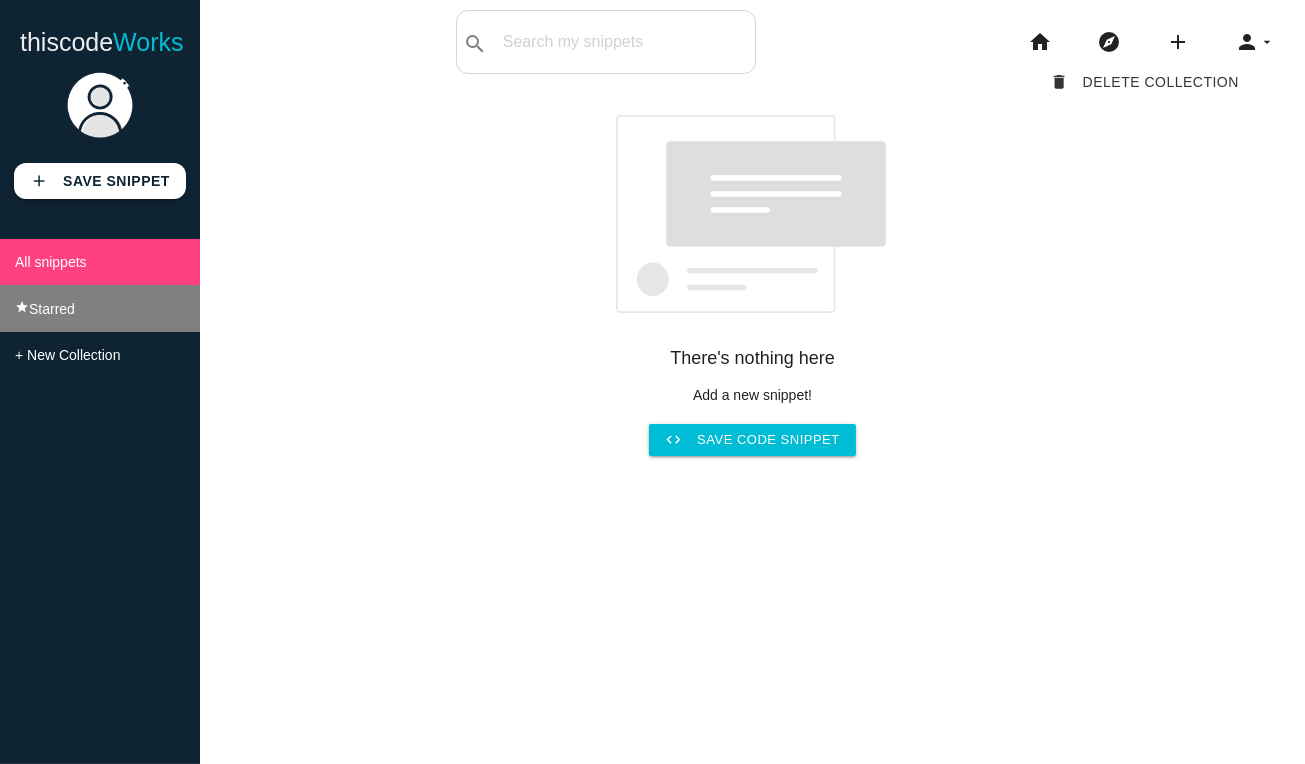 click on "Starred" at bounding box center [52, 309] 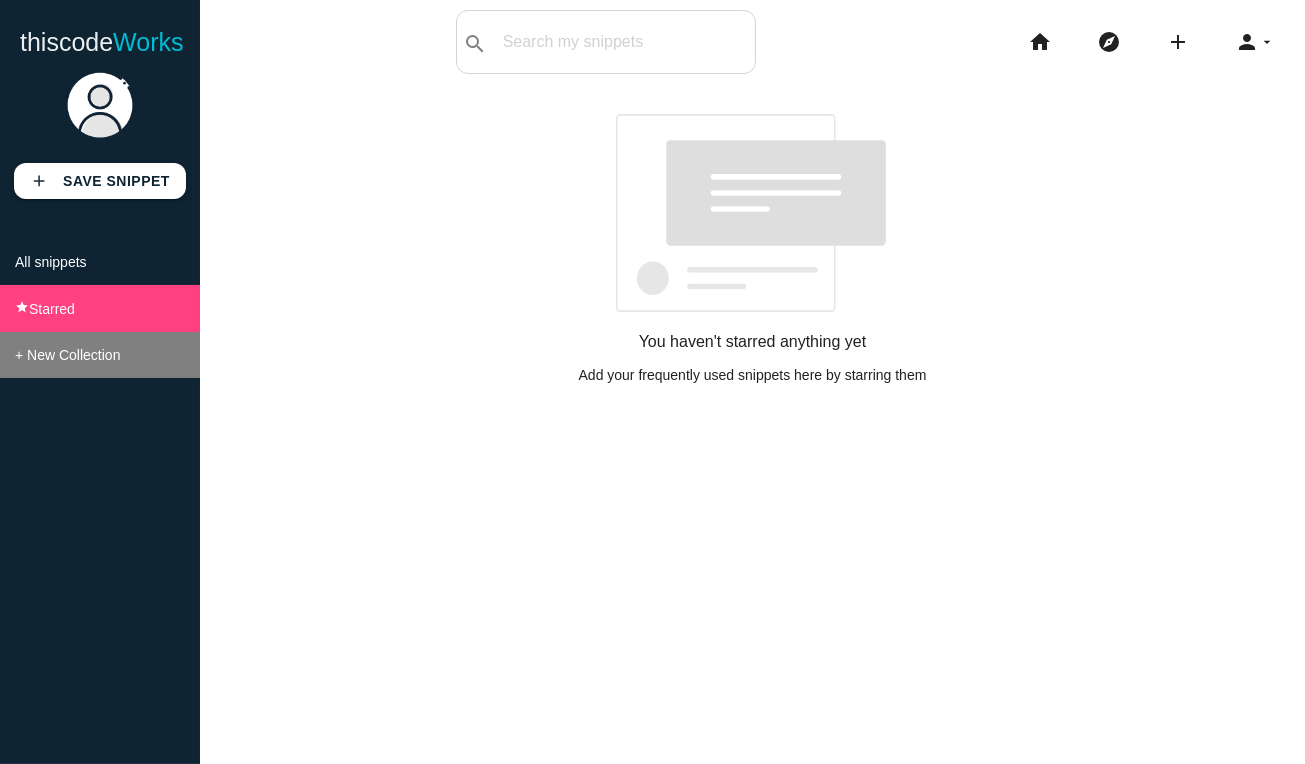 click on "+ New Collection" at bounding box center [67, 355] 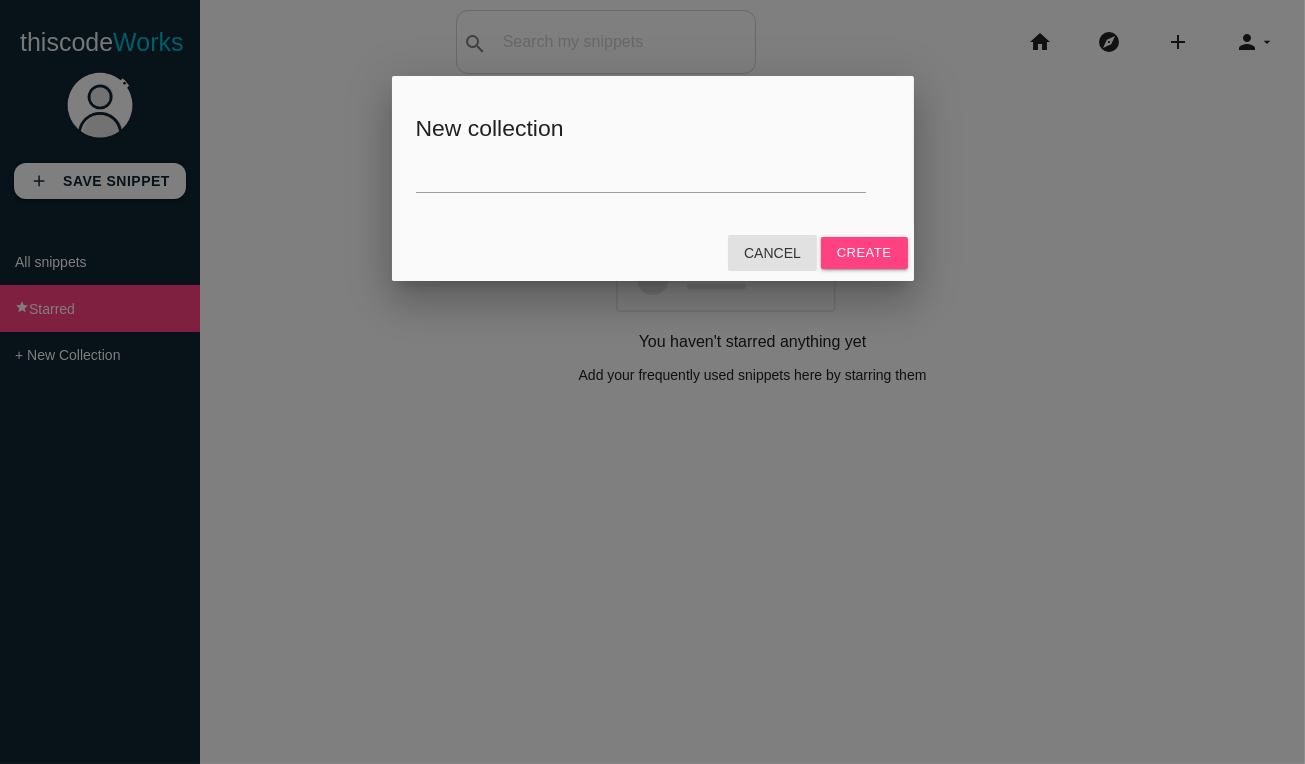 click on "Cancel" at bounding box center (772, 253) 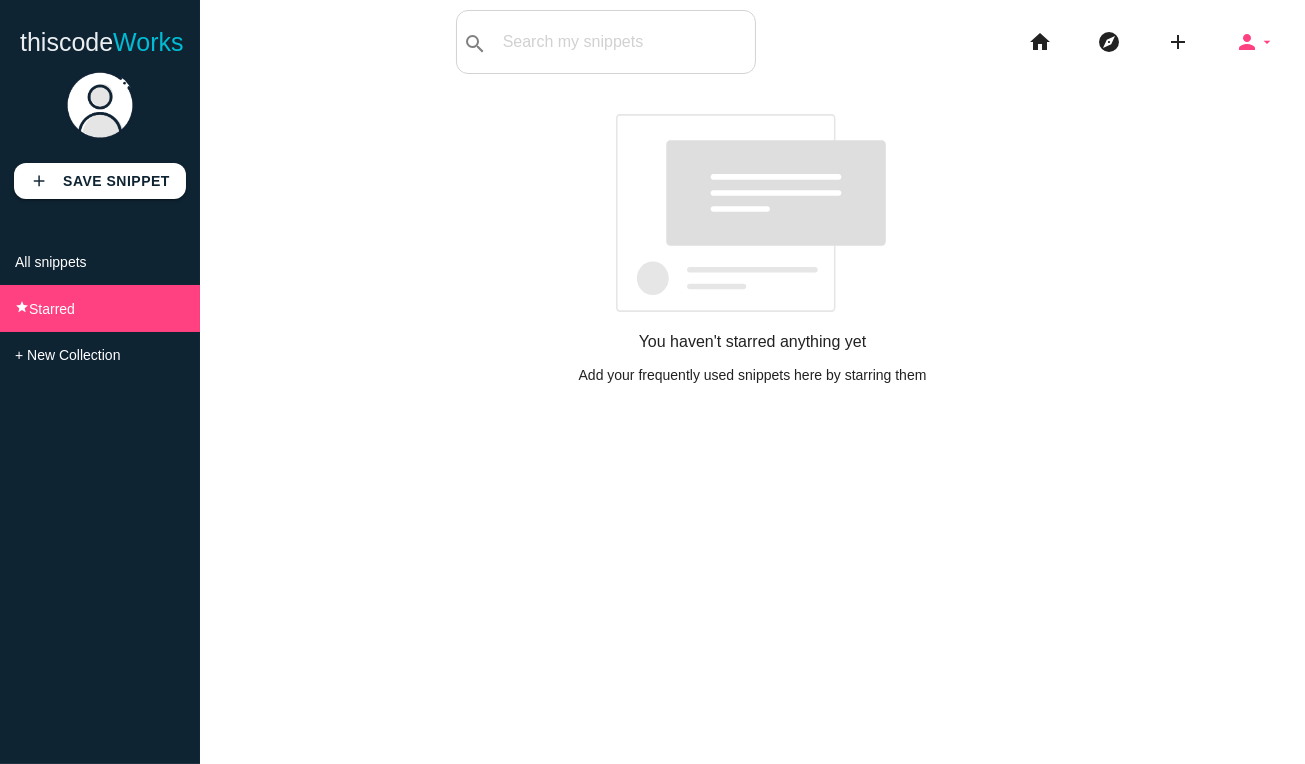 click on "person" at bounding box center (1247, 42) 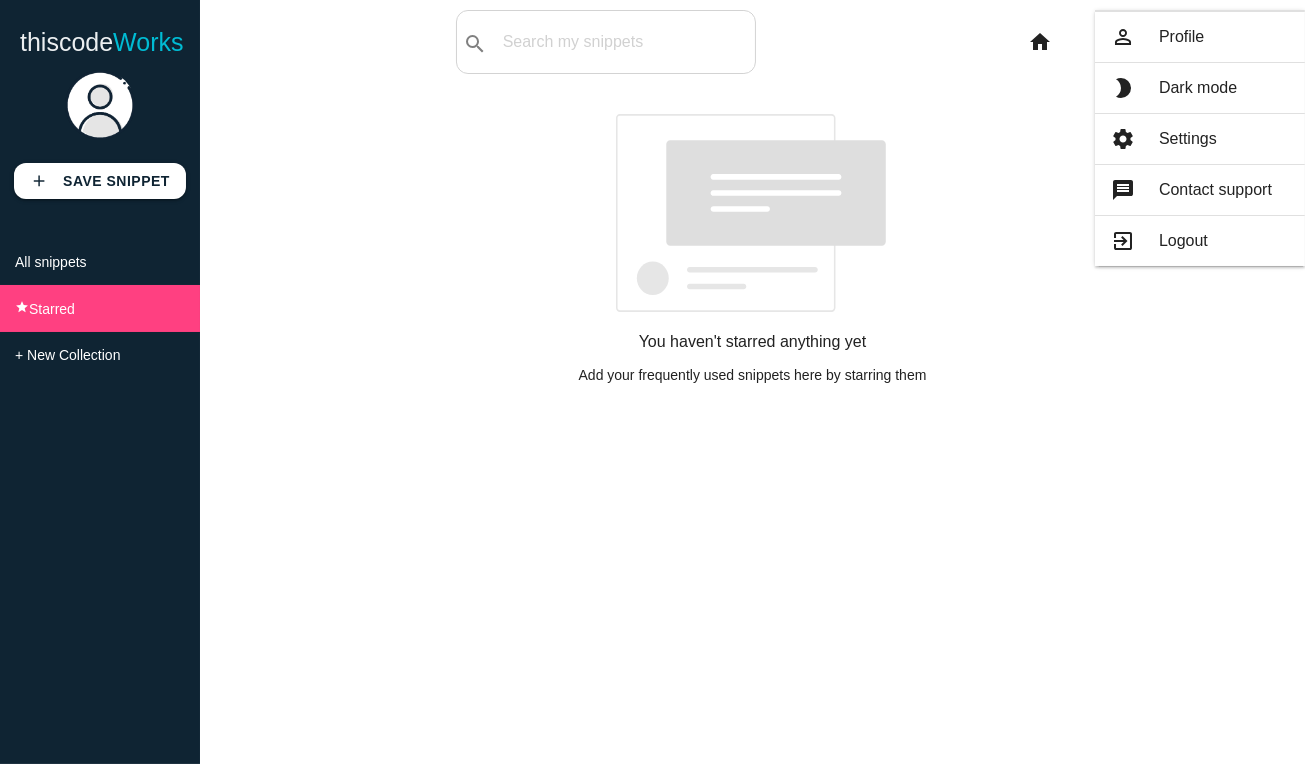 click on "You haven't starred anything yet
Add your frequently used snippets here by starring them" at bounding box center (752, 223) 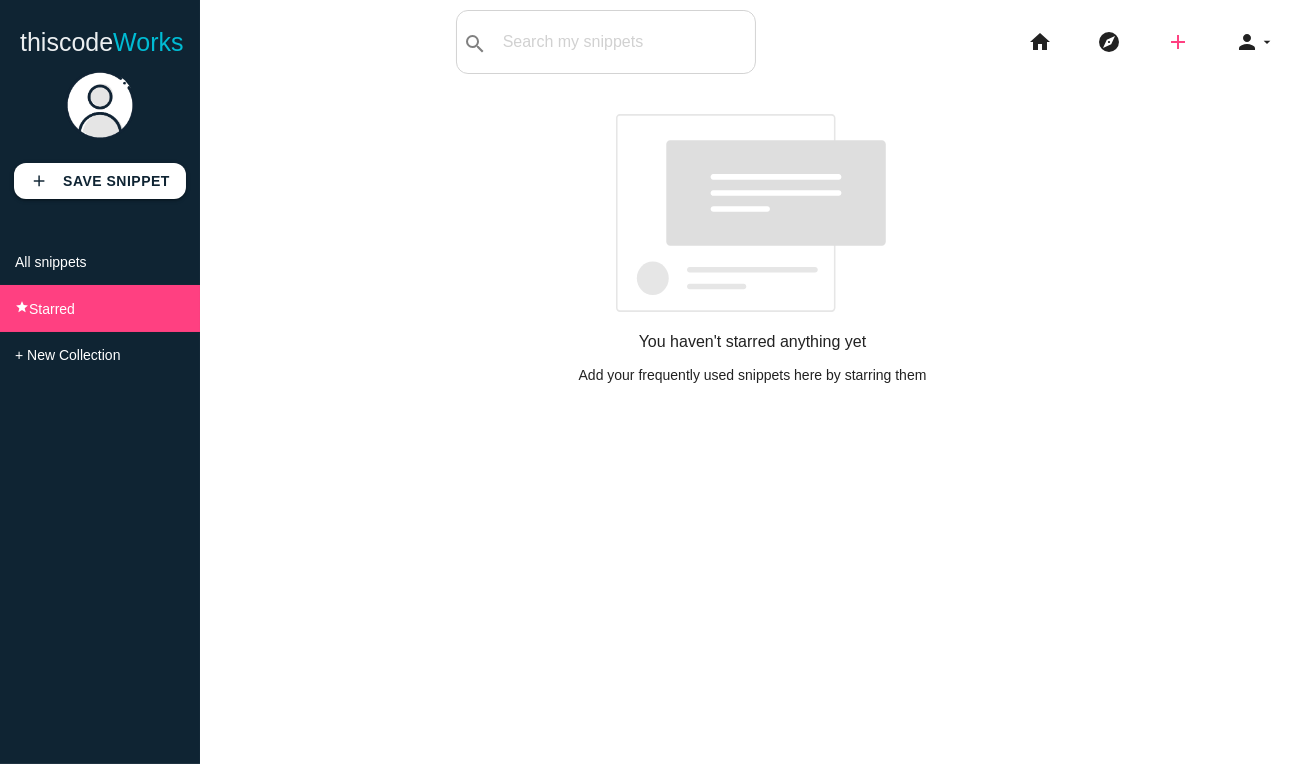 click on "add" at bounding box center [1178, 42] 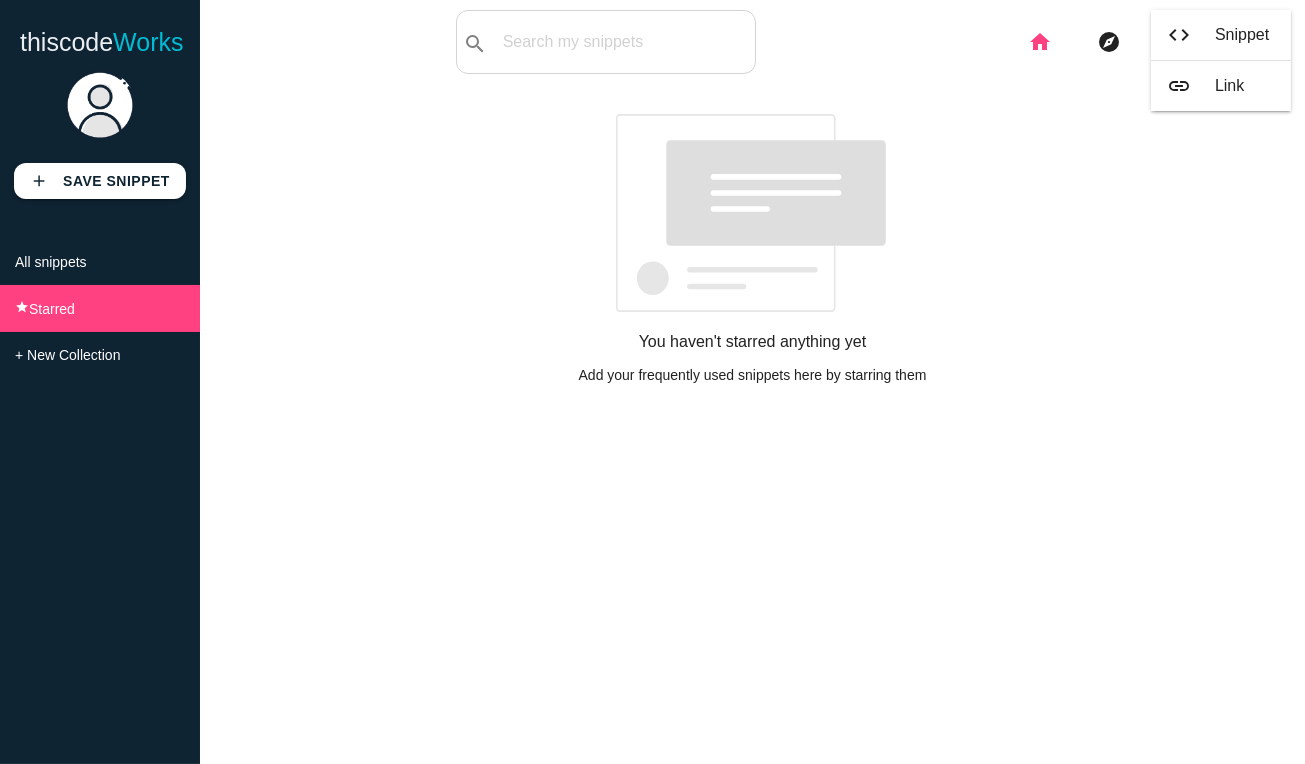 click on "home" at bounding box center (1040, 42) 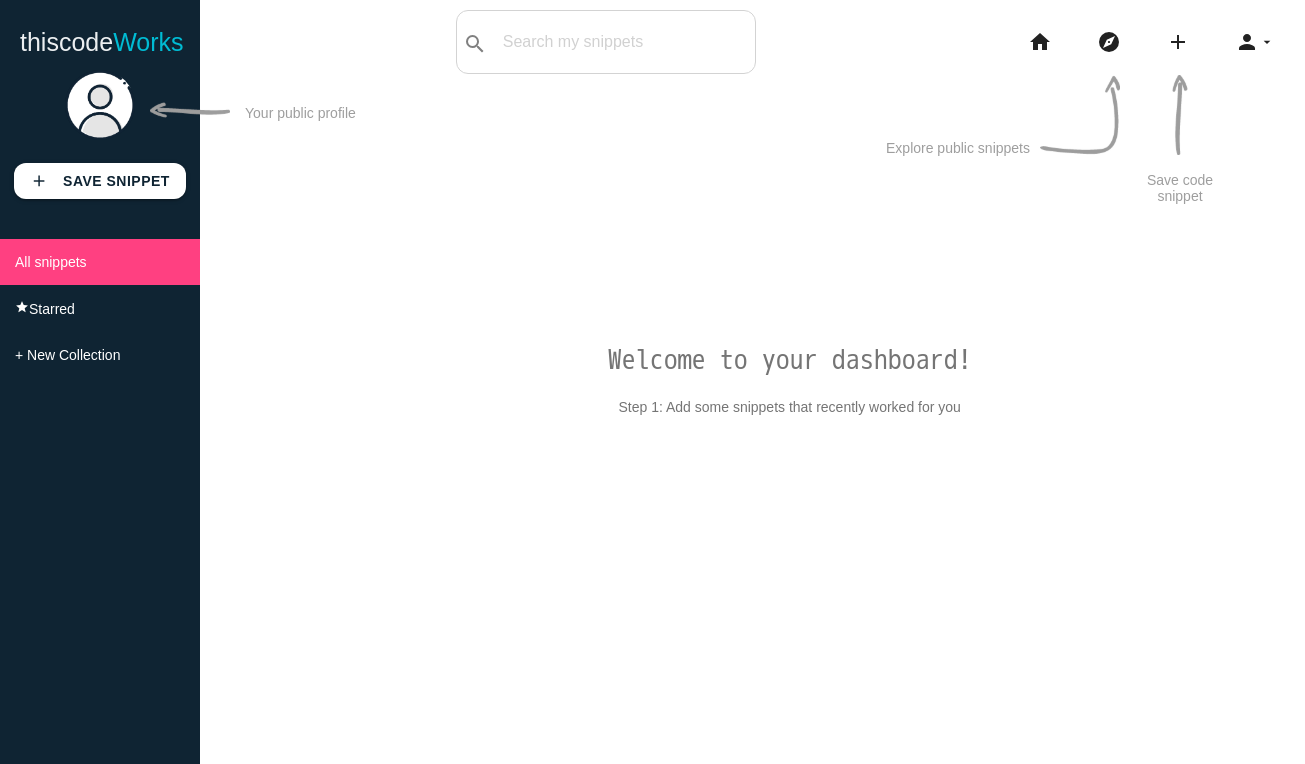 scroll, scrollTop: 0, scrollLeft: 0, axis: both 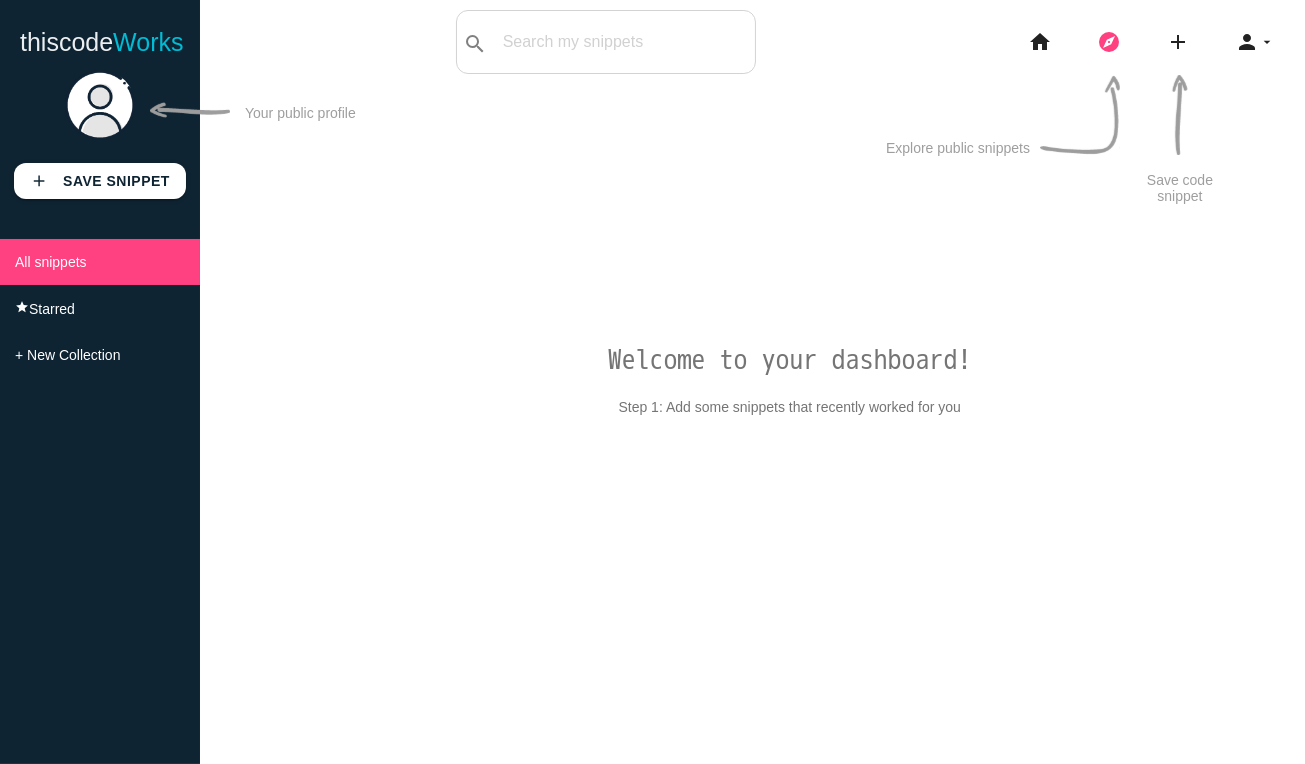 click on "explore" at bounding box center [1109, 42] 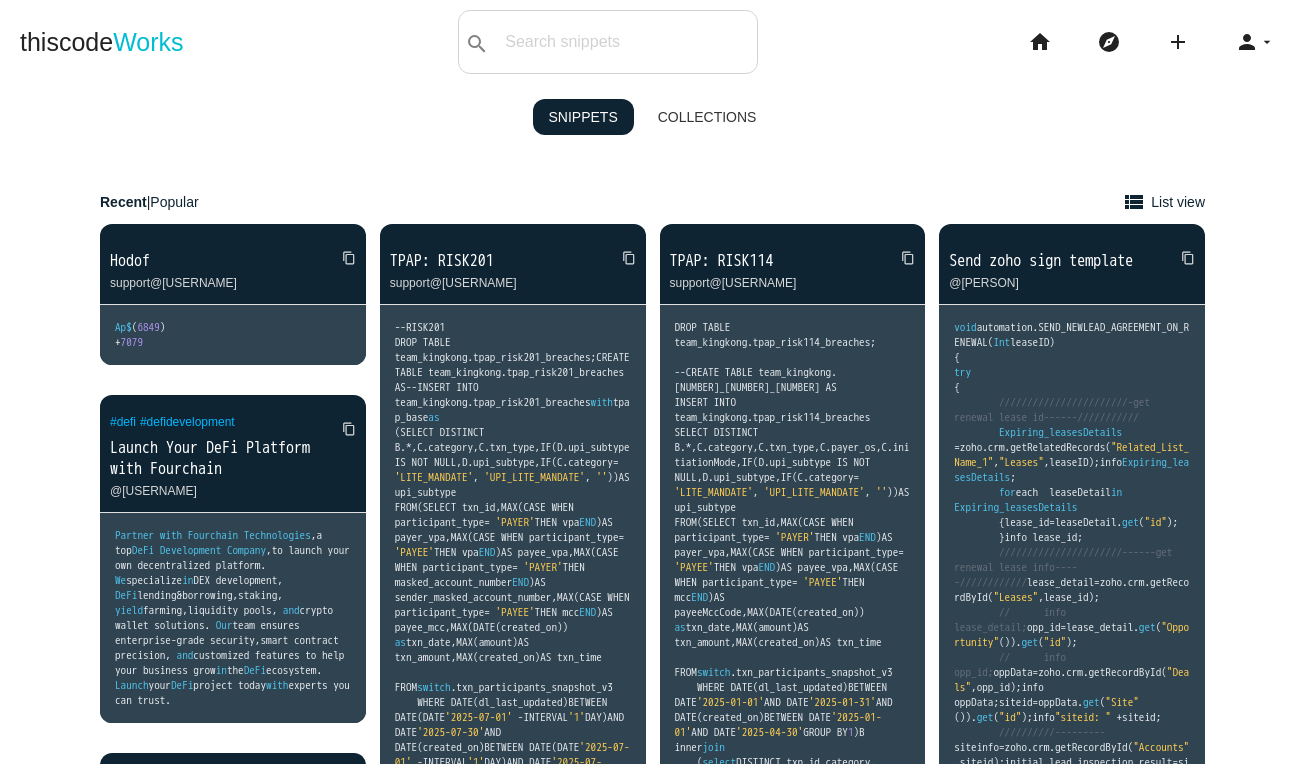 scroll, scrollTop: 0, scrollLeft: 0, axis: both 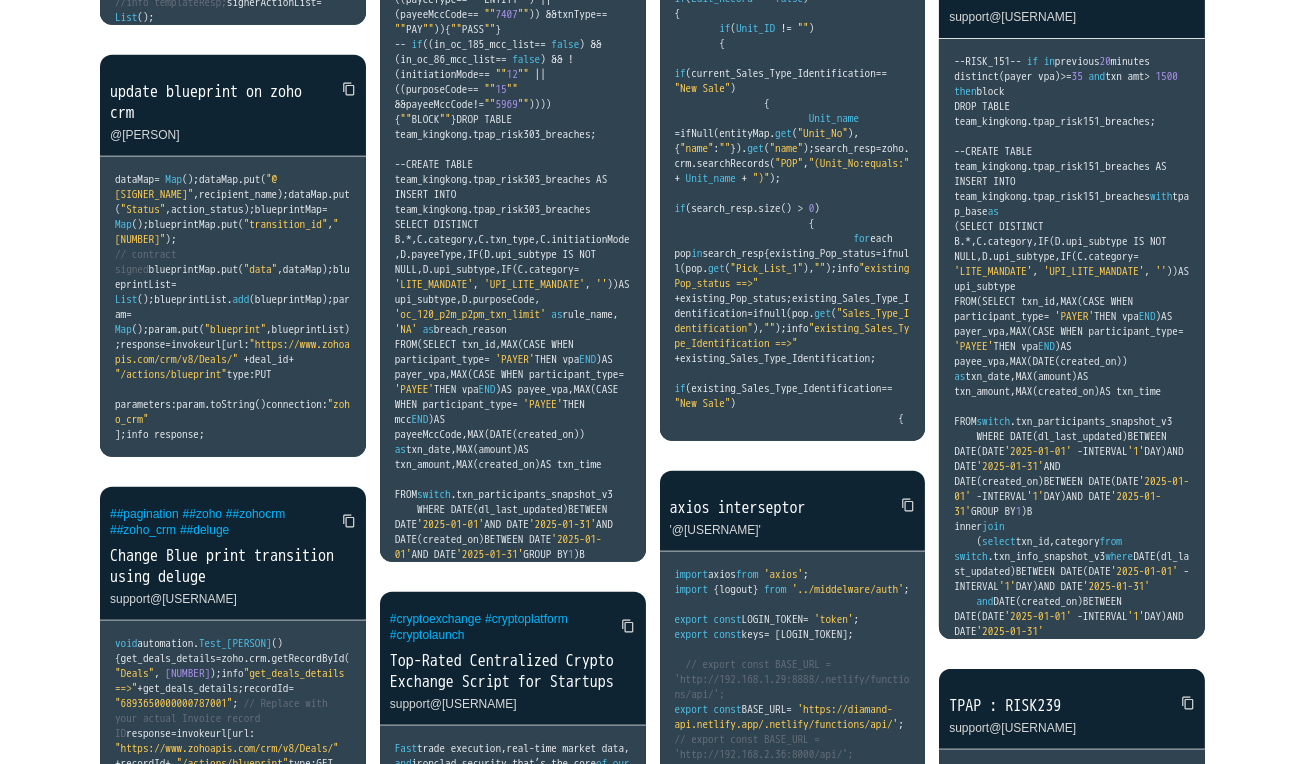 drag, startPoint x: 390, startPoint y: 236, endPoint x: 389, endPoint y: 223, distance: 13.038404 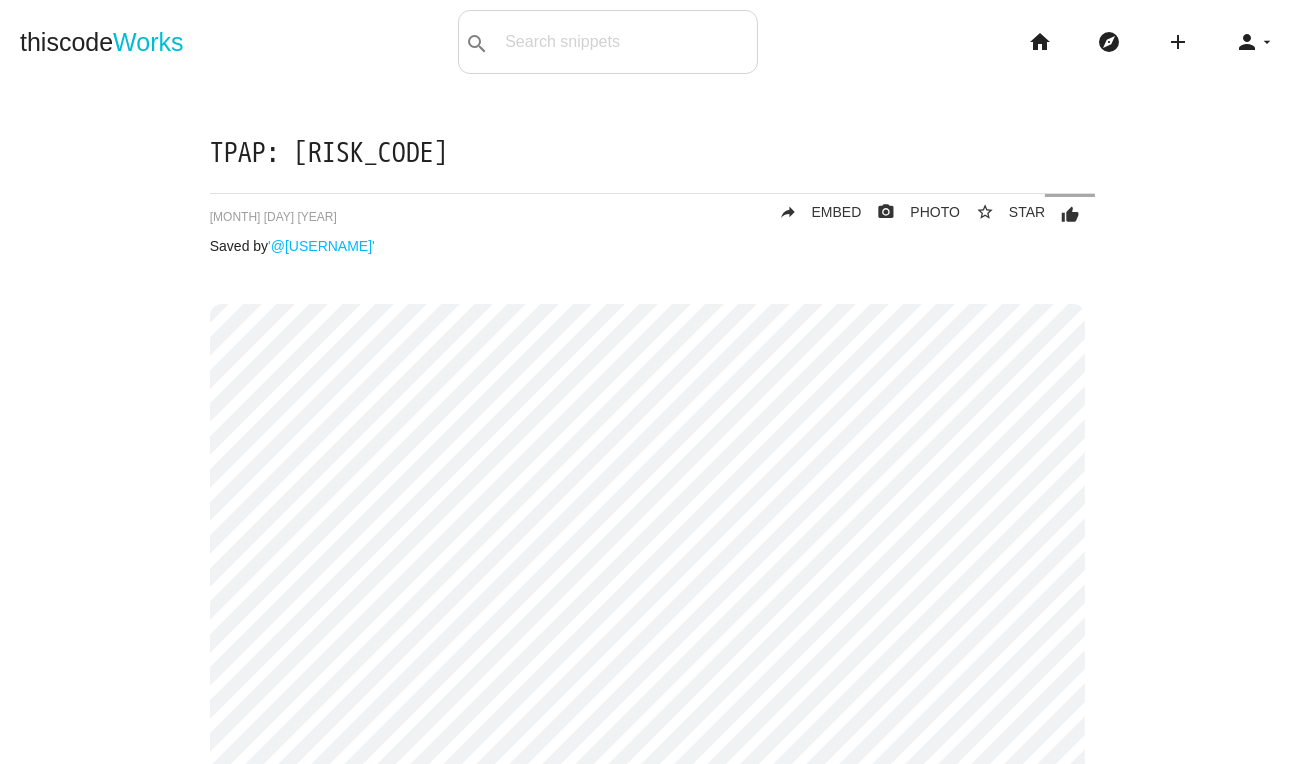 scroll, scrollTop: 0, scrollLeft: 0, axis: both 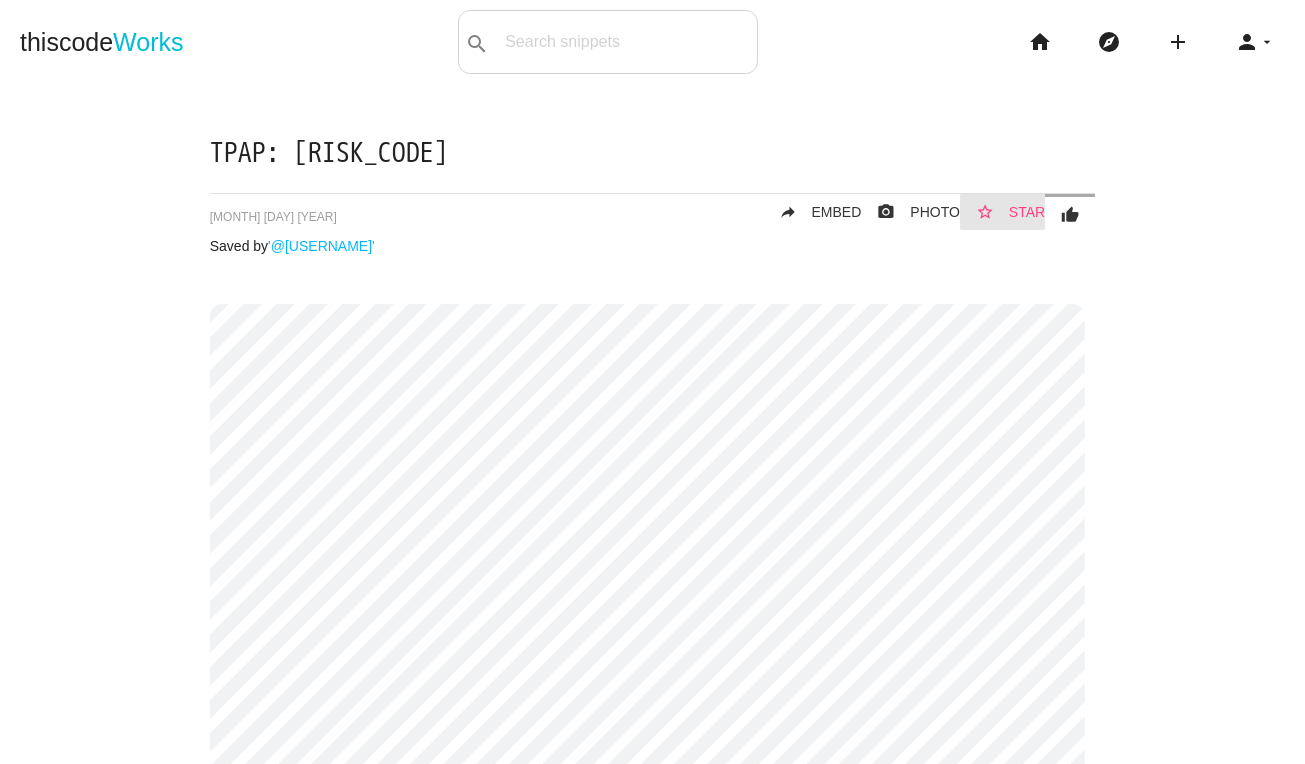 click on "STAR" at bounding box center [1027, 212] 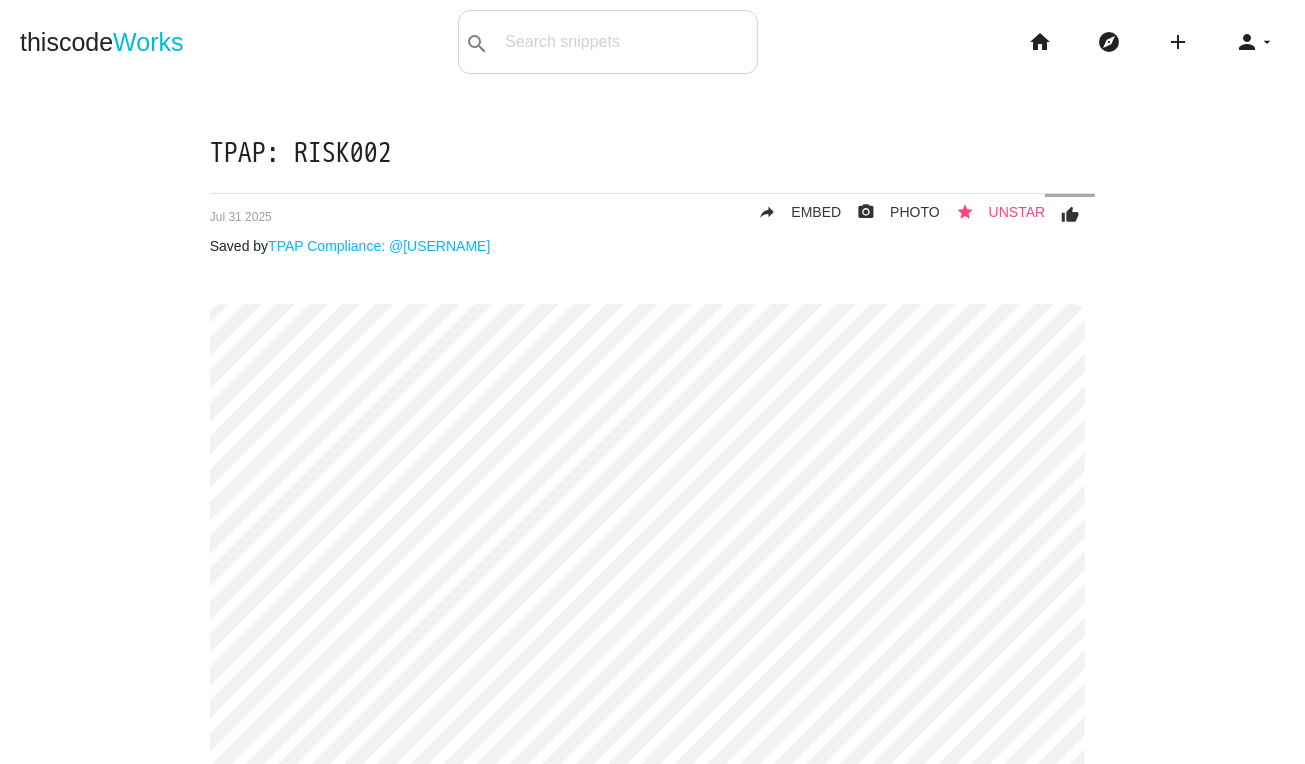 scroll, scrollTop: 0, scrollLeft: 0, axis: both 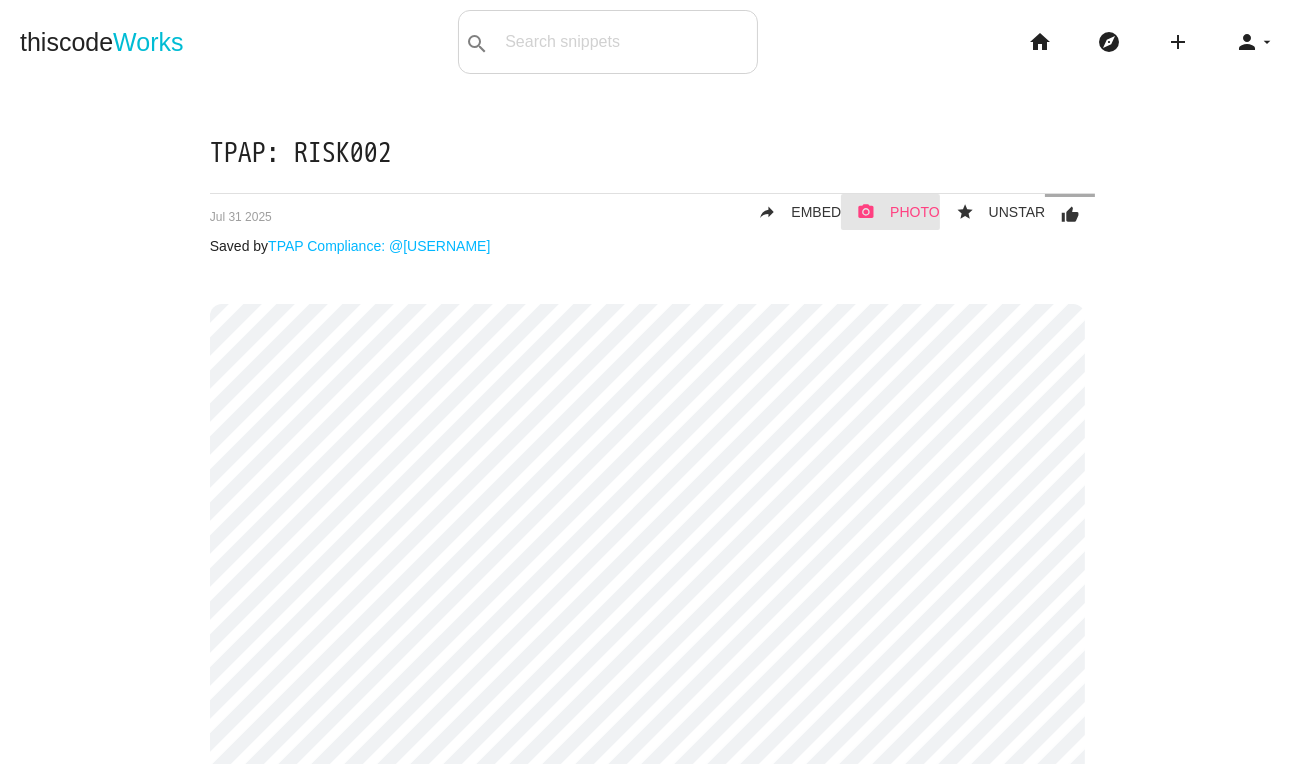 click on "PHOTO" at bounding box center (915, 212) 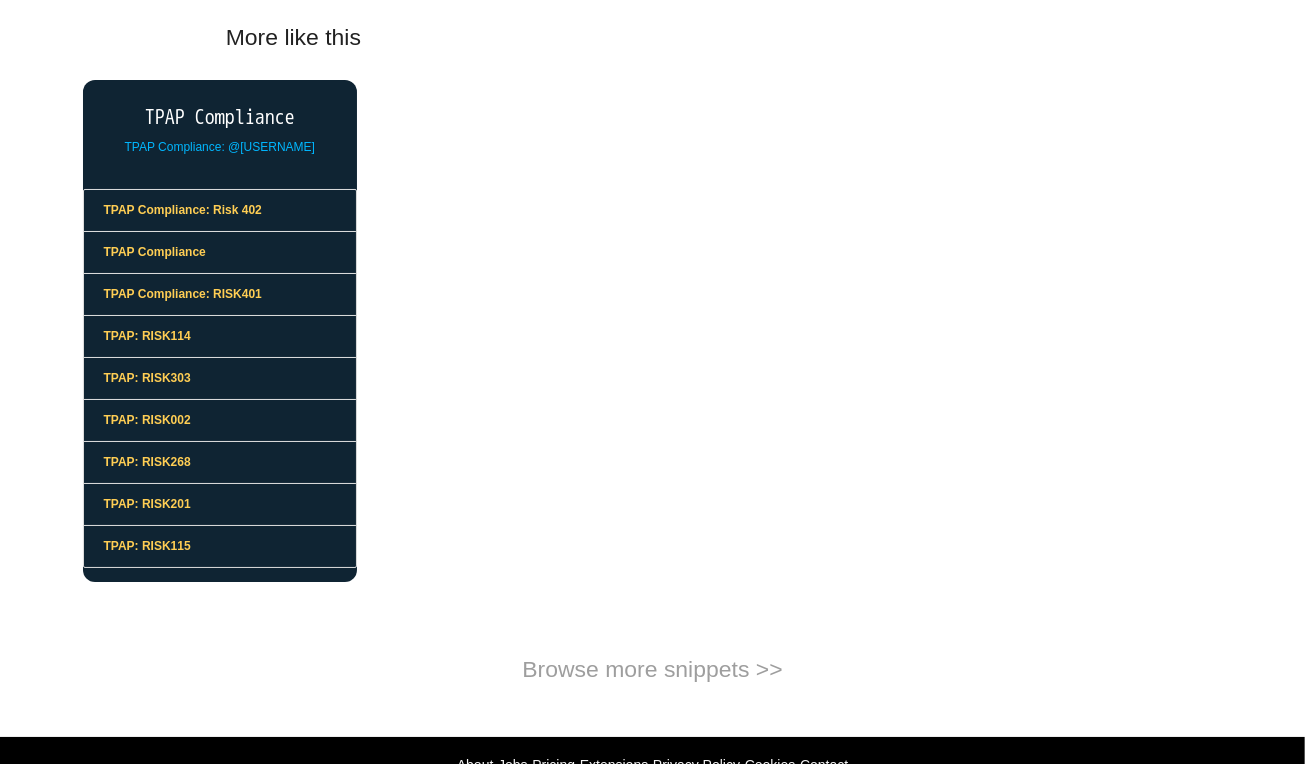 scroll, scrollTop: 2315, scrollLeft: 0, axis: vertical 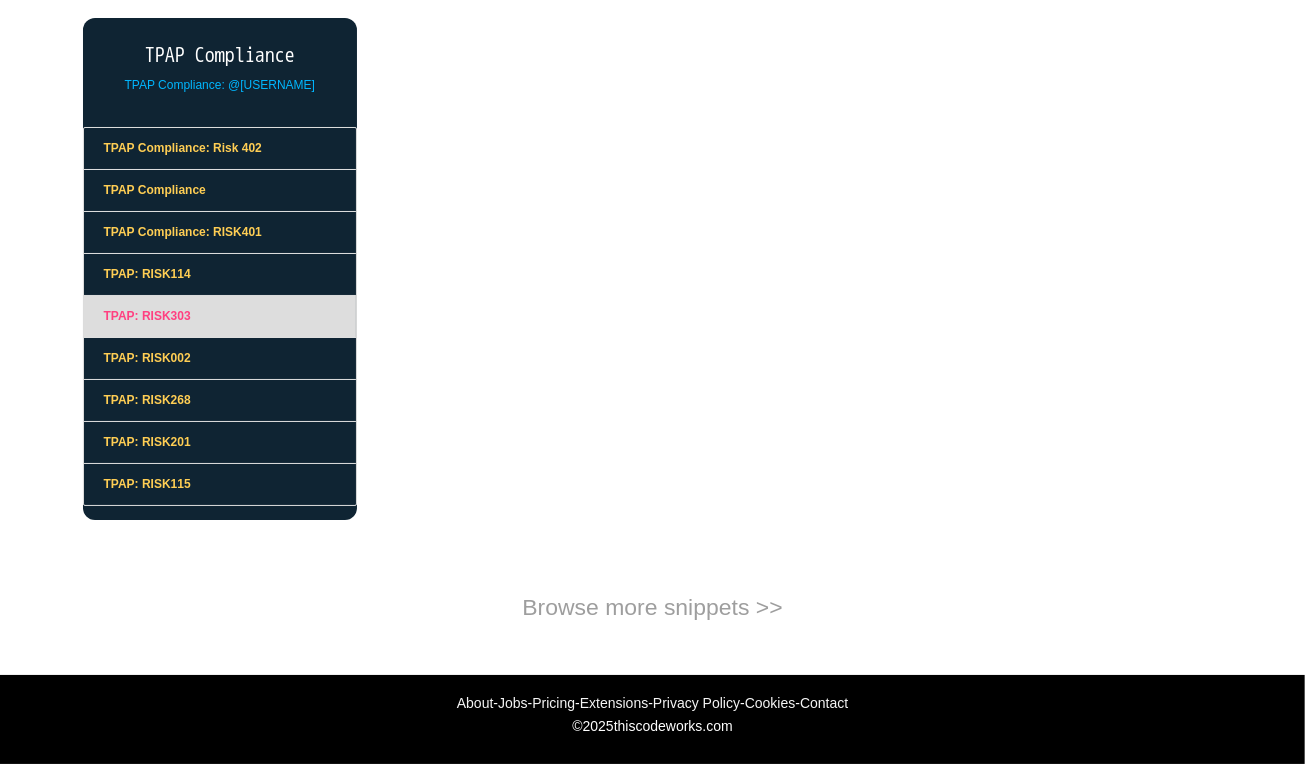 click on "TPAP: RISK303" at bounding box center [220, 317] 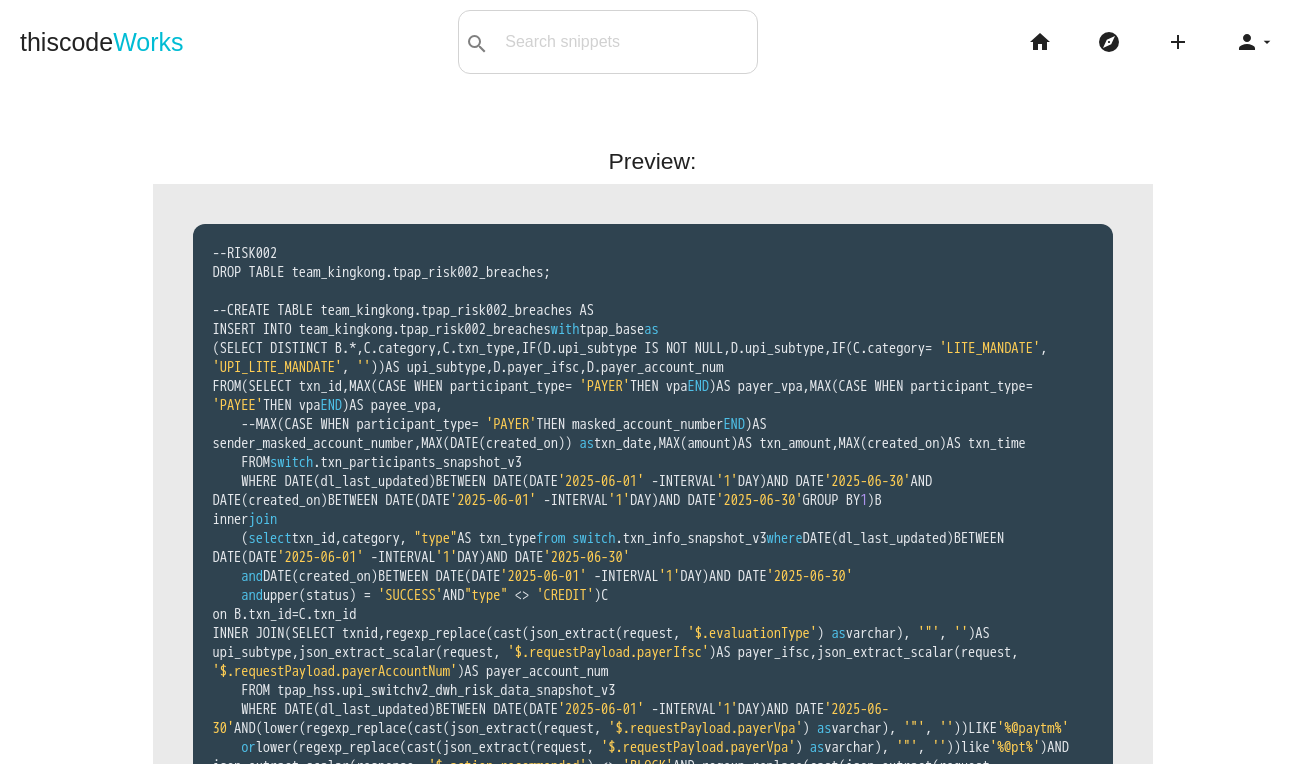 scroll, scrollTop: 0, scrollLeft: 0, axis: both 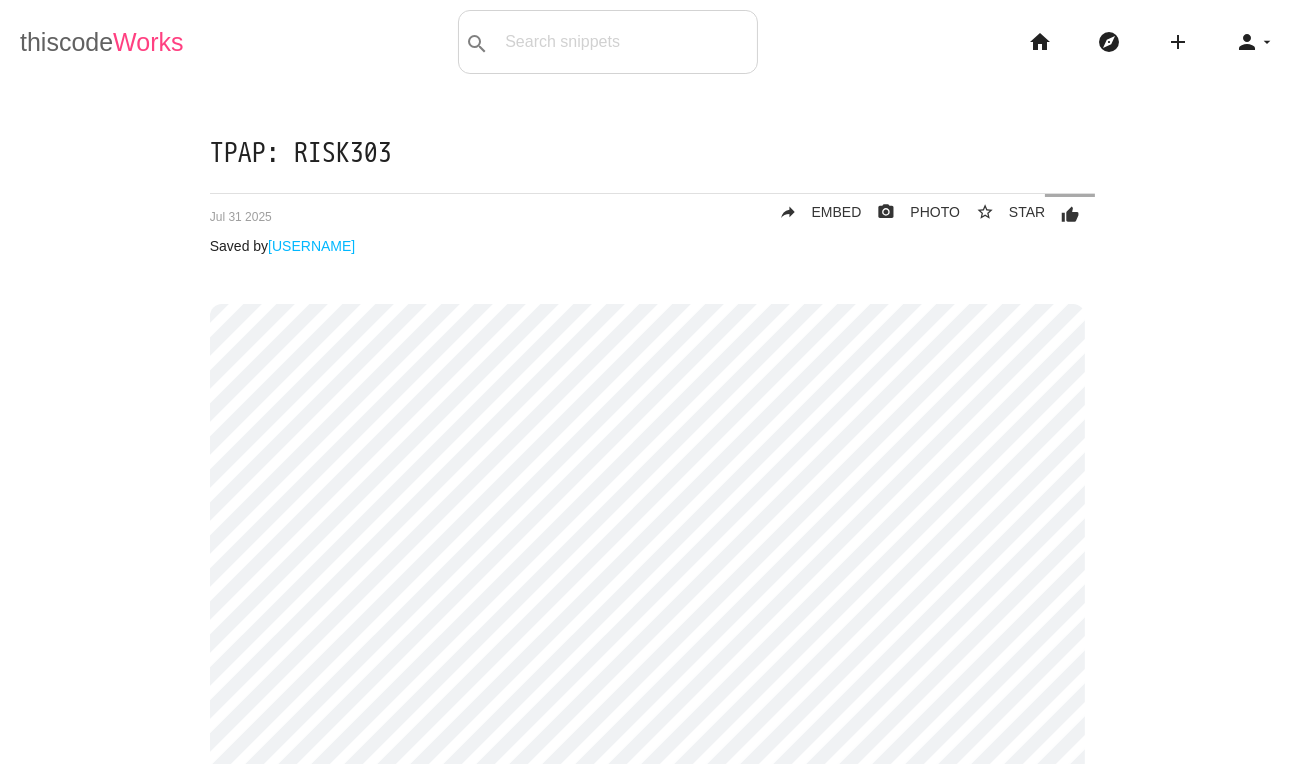 click on "Works" at bounding box center (148, 42) 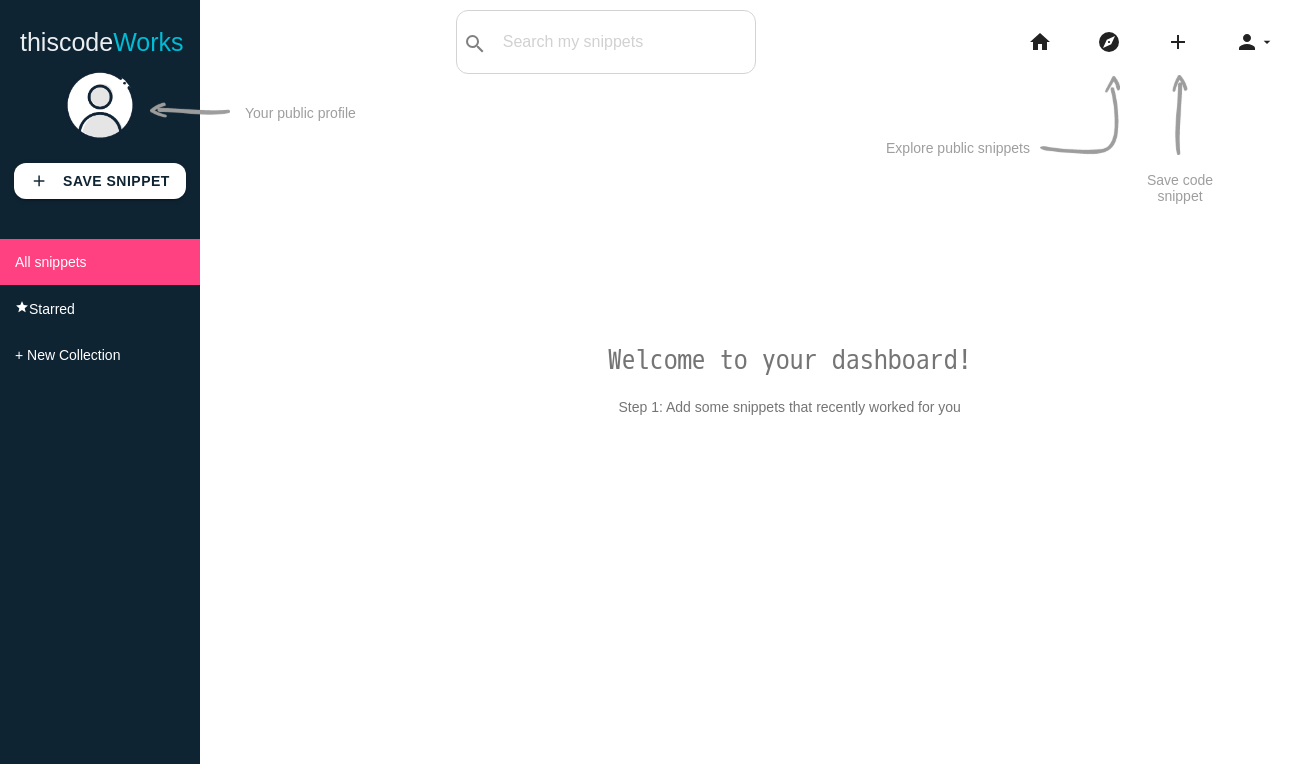 scroll, scrollTop: 0, scrollLeft: 0, axis: both 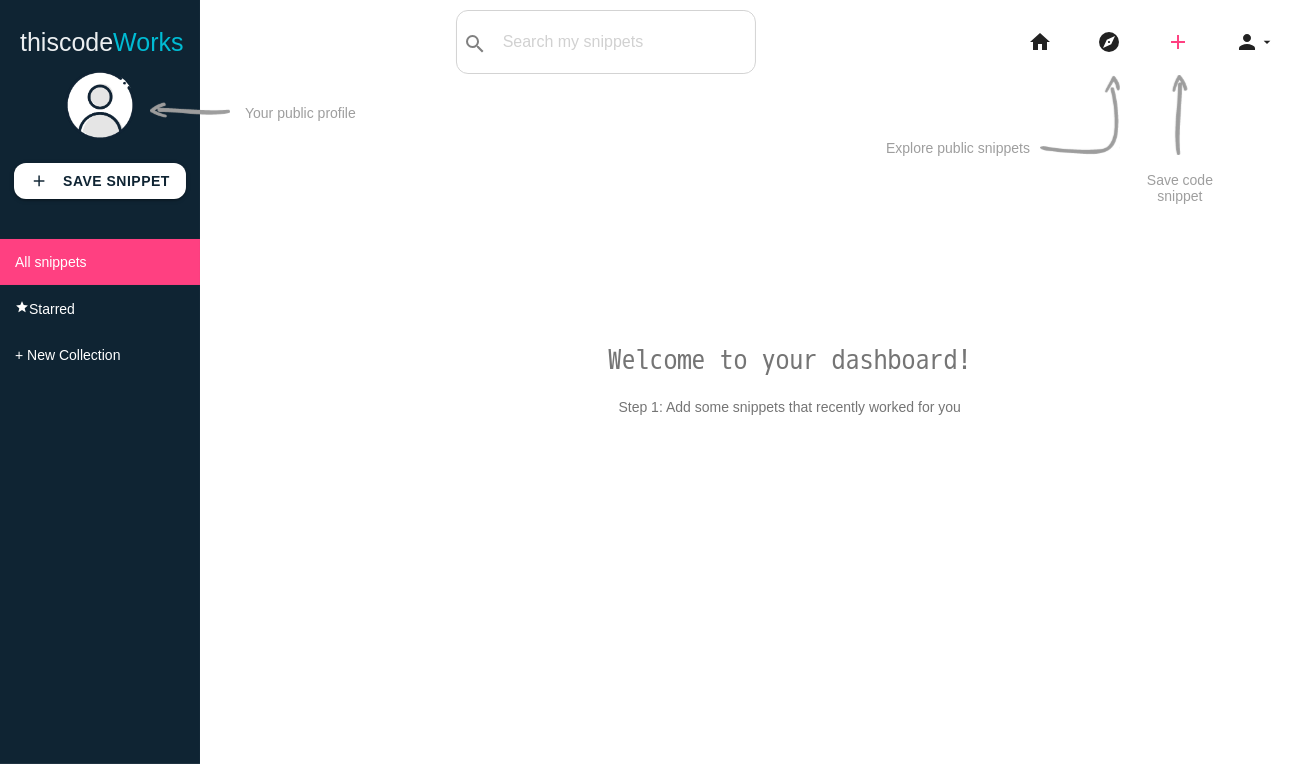 click on "add" at bounding box center (1178, 42) 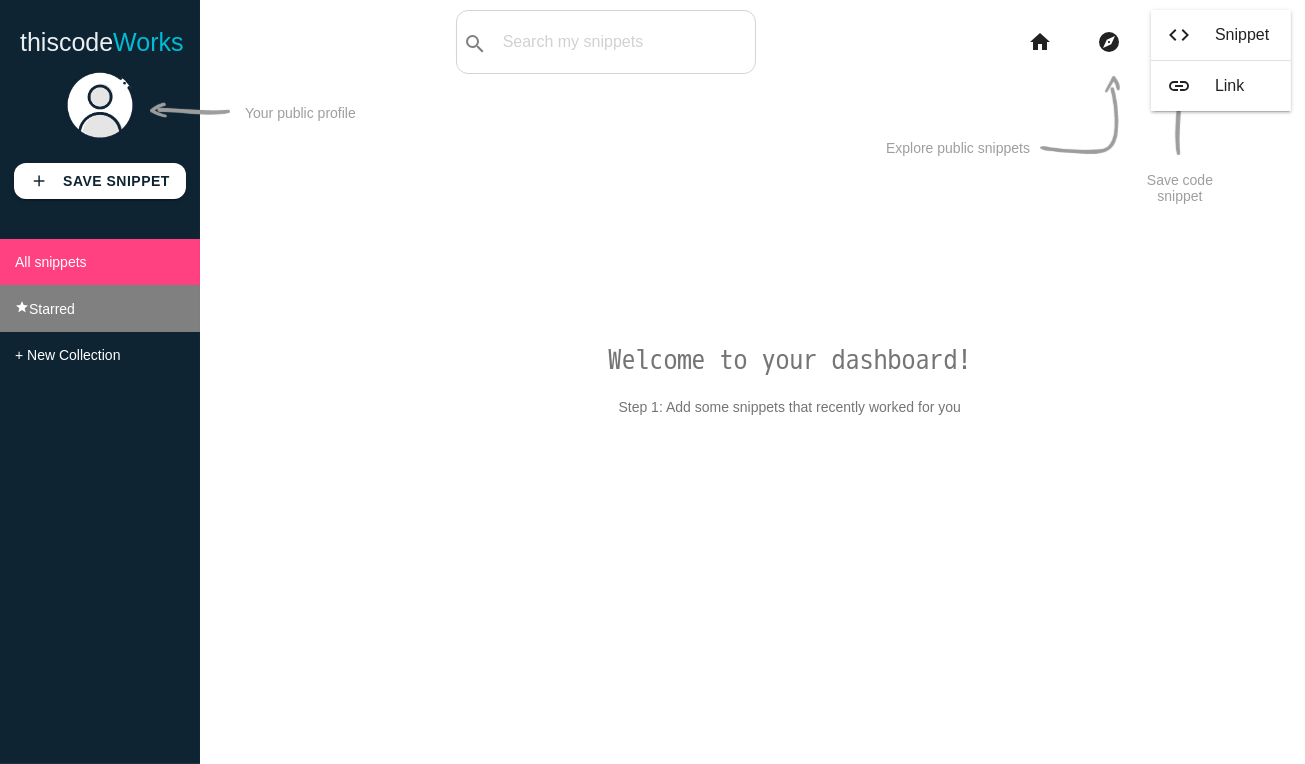 click on "Starred" at bounding box center (52, 309) 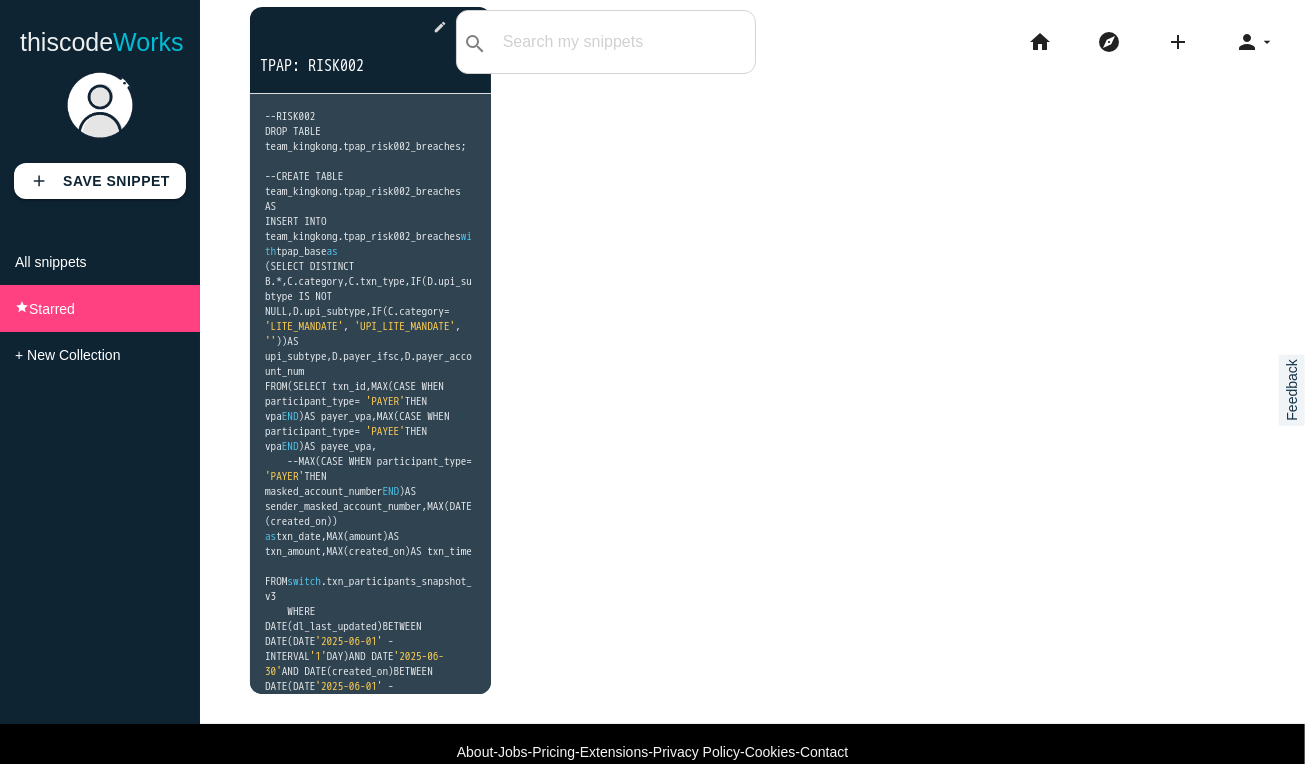 scroll, scrollTop: 94, scrollLeft: 0, axis: vertical 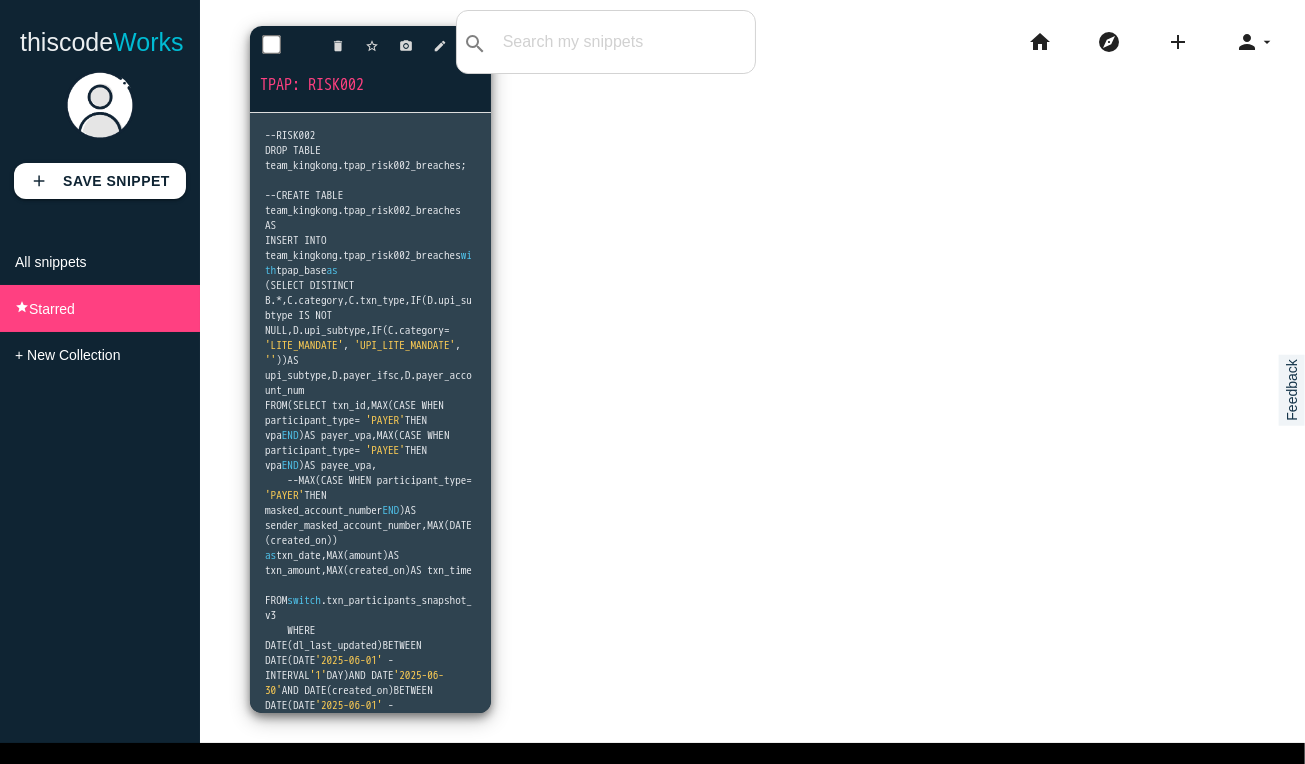 click on "'LITE_MANDATE'" at bounding box center [304, 345] 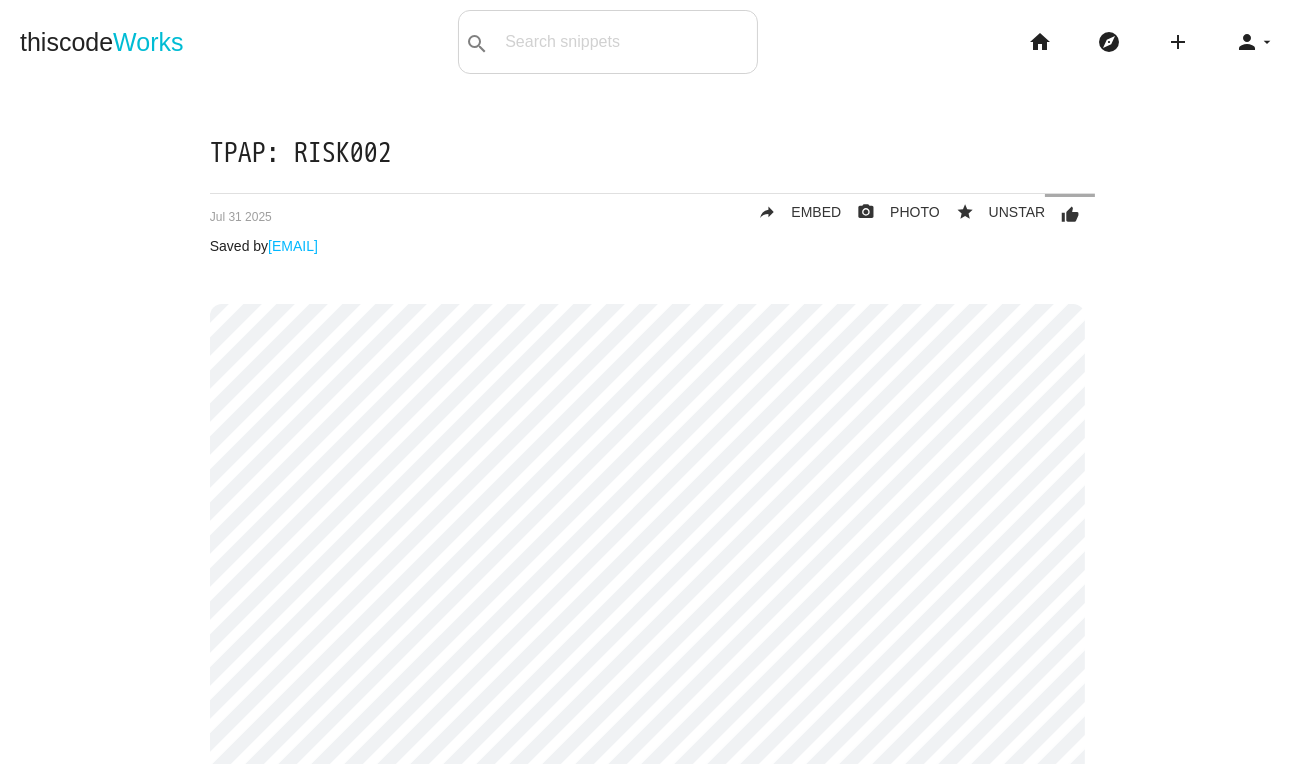 scroll, scrollTop: 0, scrollLeft: 0, axis: both 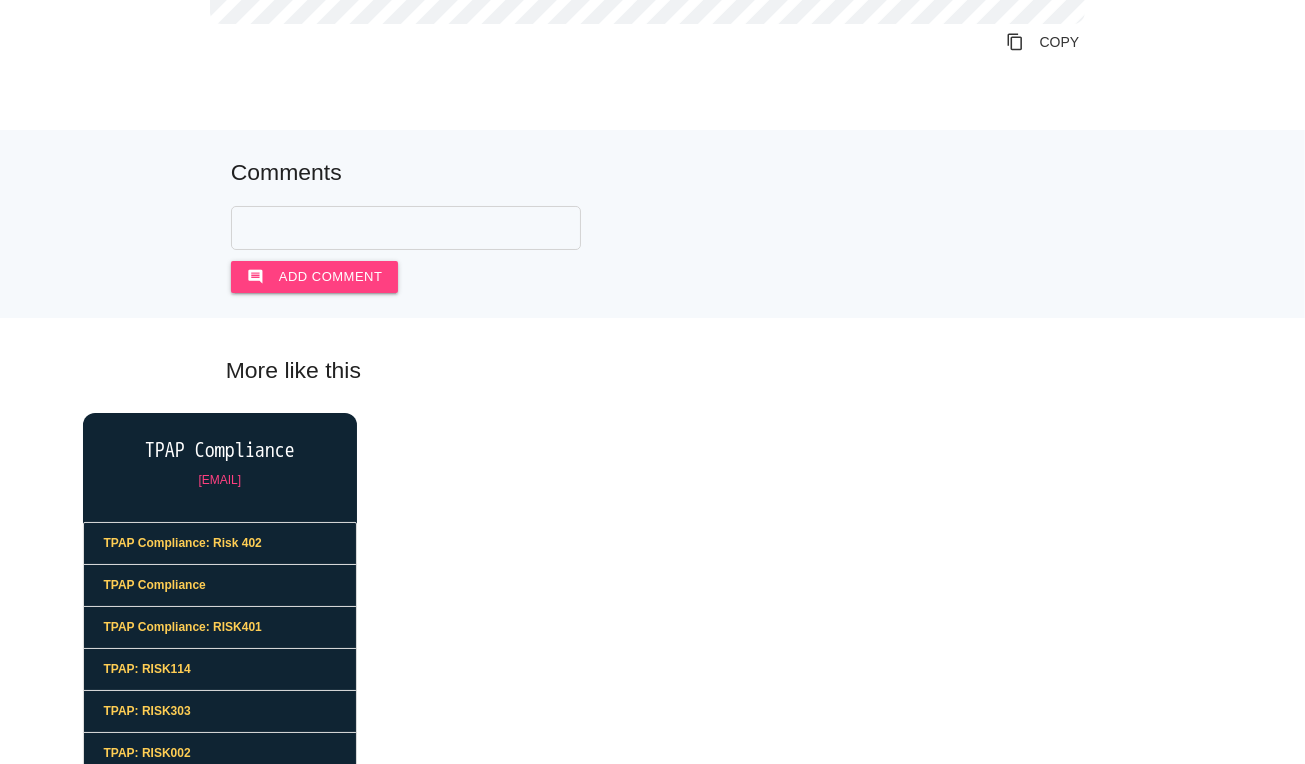 click on "[EMAIL]" at bounding box center [219, 480] 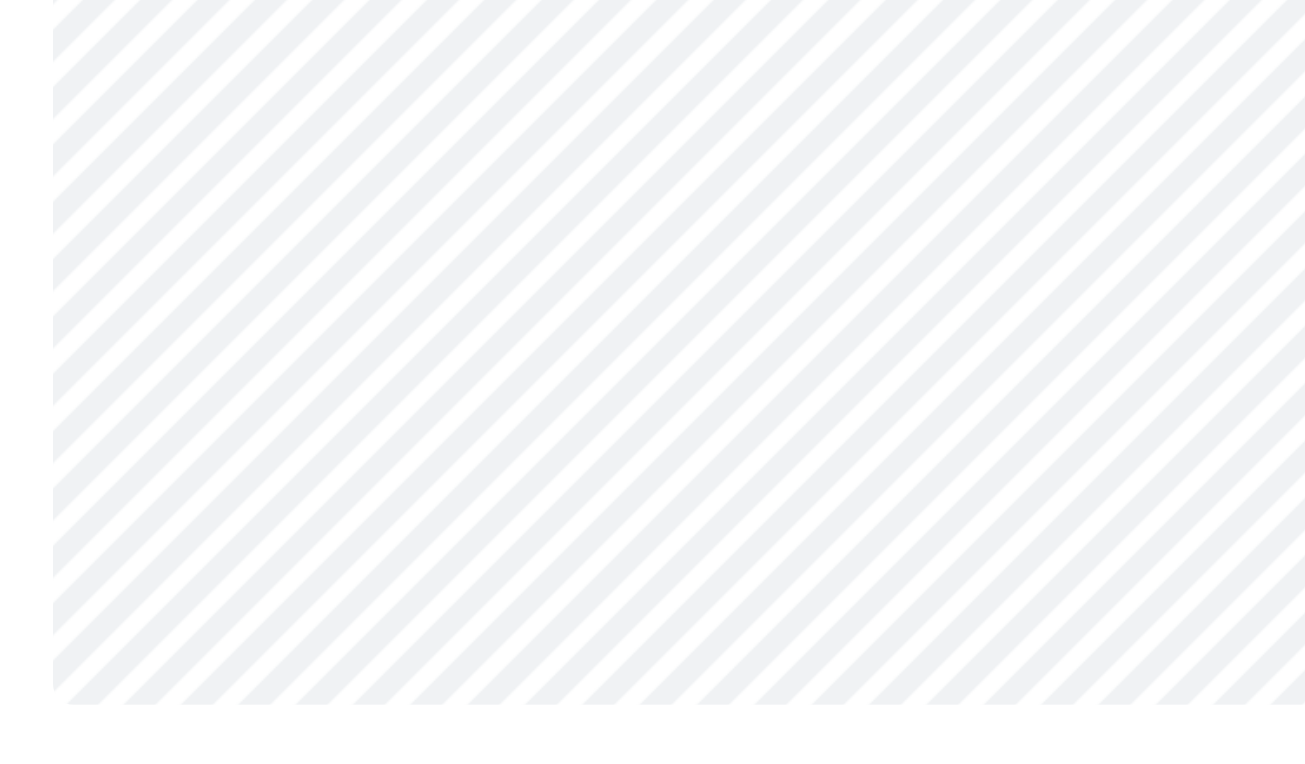 scroll, scrollTop: 1432, scrollLeft: 0, axis: vertical 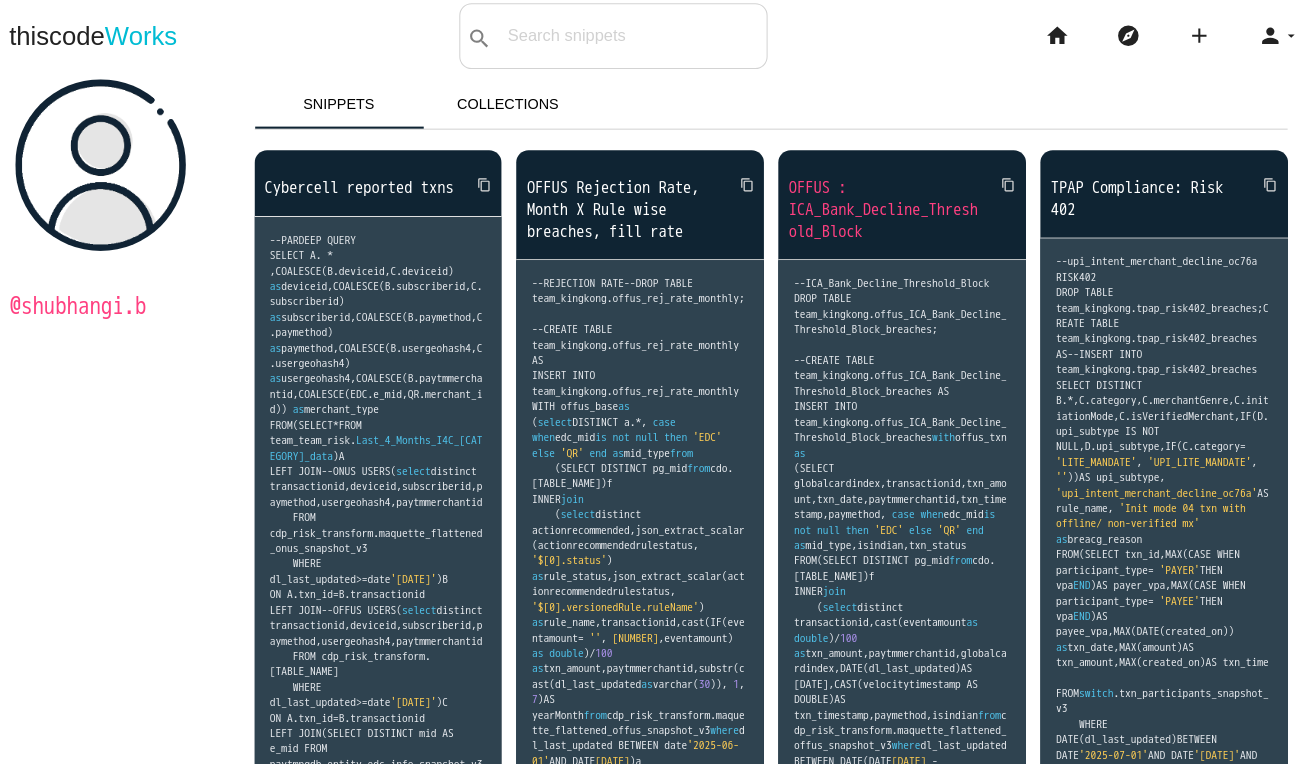 click on "OFFUS : ICA_Bank_Decline_Threshold_Block" at bounding box center (888, 211) 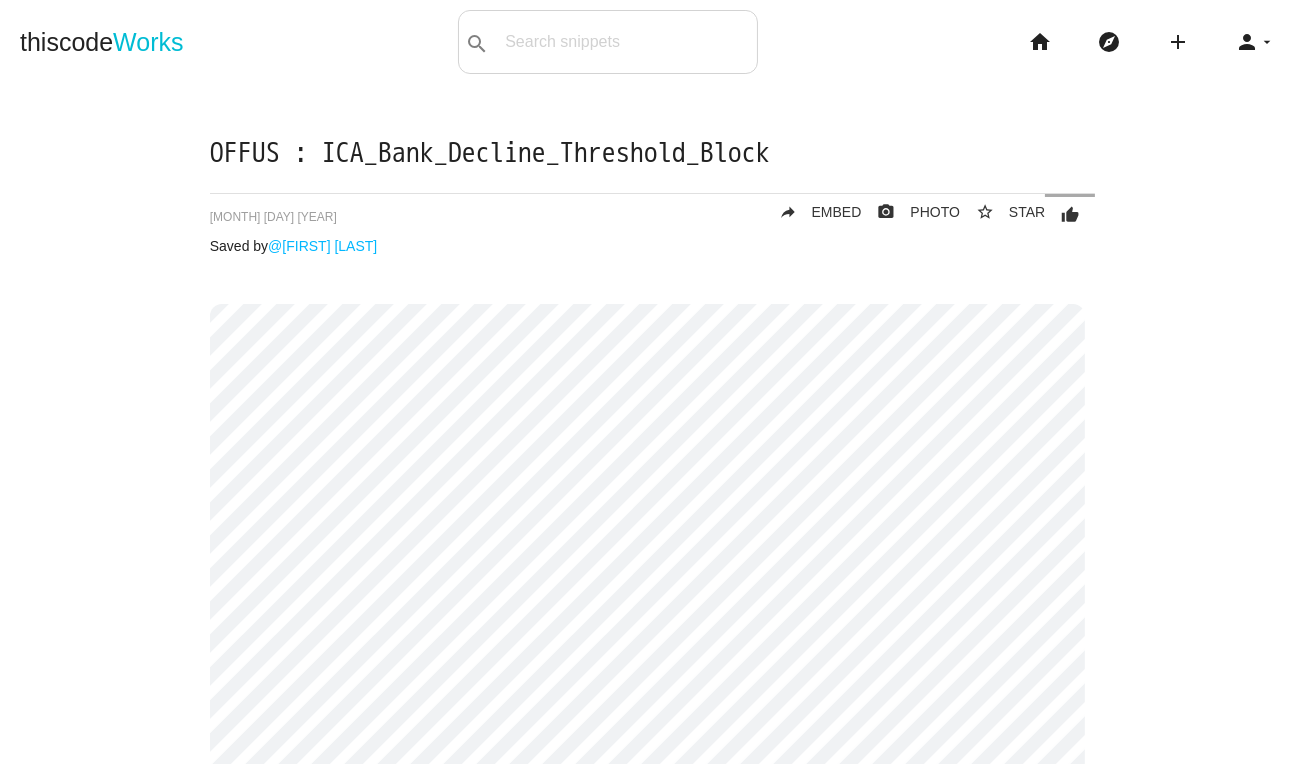 scroll, scrollTop: 0, scrollLeft: 0, axis: both 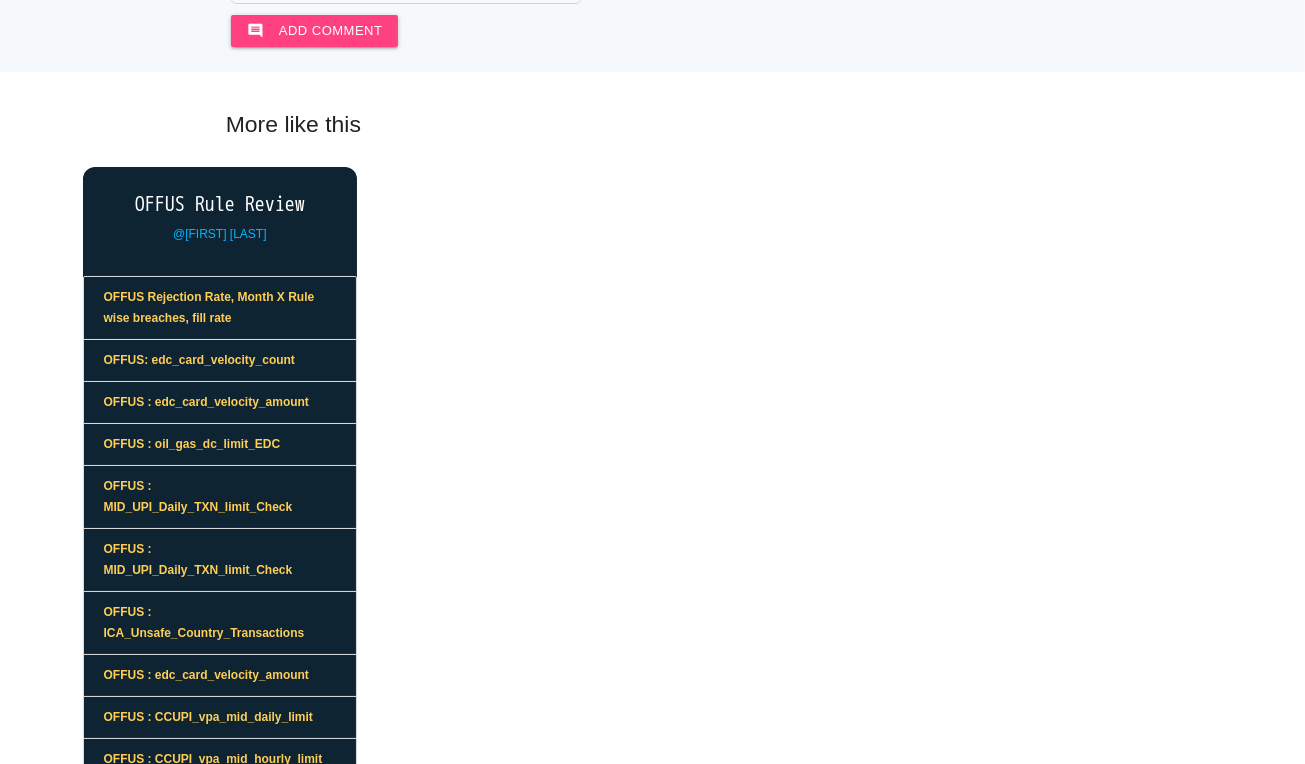 click on "OFFUS Rule Review
@shubhangi.b
OFFUS Rejection Rate, Month X Rule wise breaches, fill rate
OFFUS: edc_card_velocity_count
OFFUS : edc_card_velocity_amount
OFFUS : oil_gas_dc_limit_EDC
OFFUS : MID_UPI_Daily_TXN_limit_Check
OFFUS : MID_UPI_Daily_TXN_limit_Check
OFFUS : ICA_Unsafe_Country_Transactions
OFFUS : edc_card_velocity_amount
OFFUS : CCUPI_vpa_mid_daily_limit
OFFUS : CCUPI_vpa_mid_hourly_limit
OFFUS : Merchant_PerTxnLimit_Check" at bounding box center [653, 695] 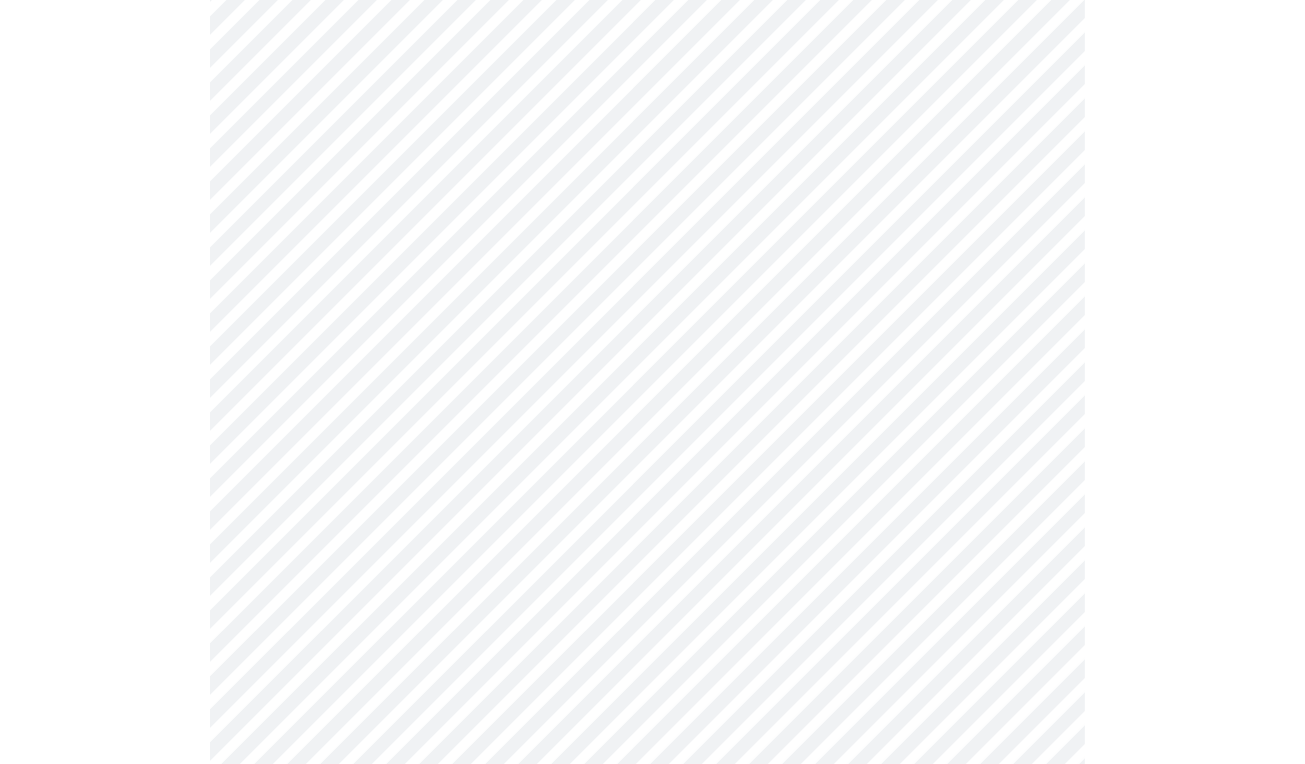 scroll, scrollTop: 0, scrollLeft: 0, axis: both 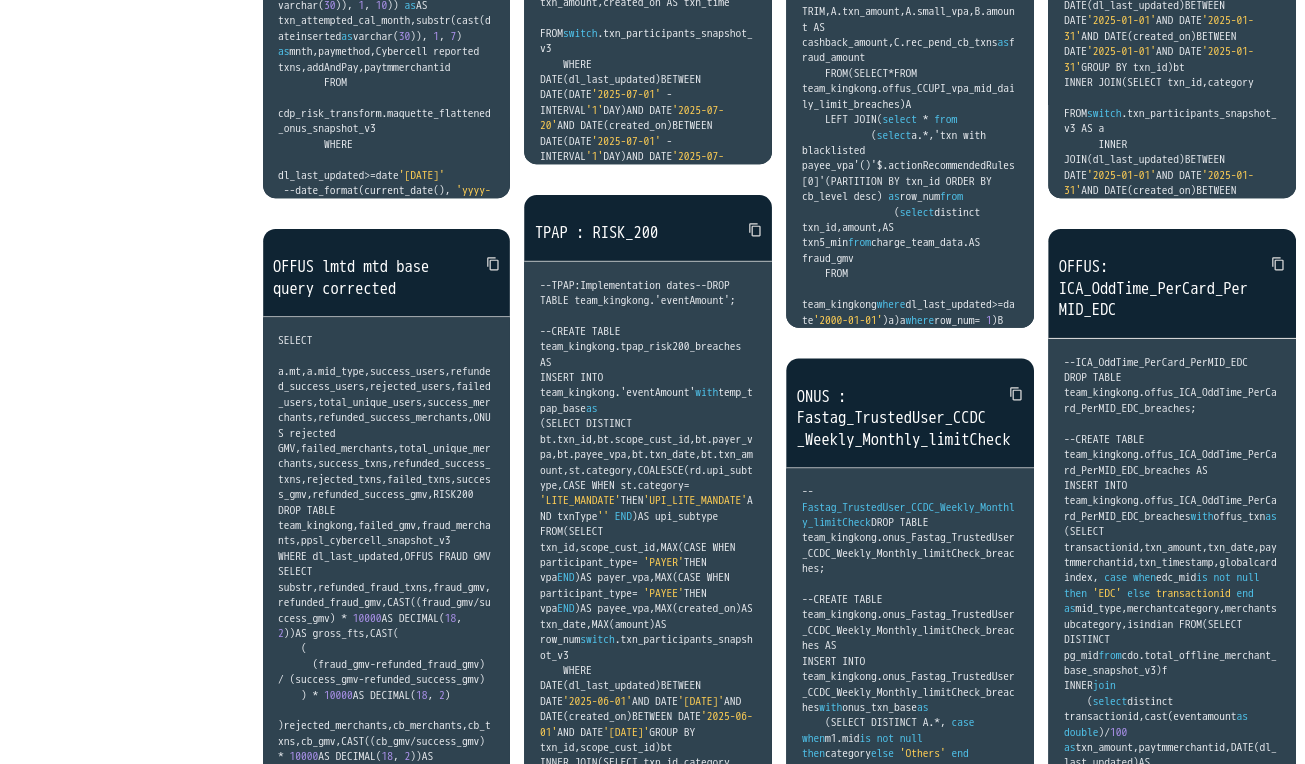 click on "SELECT
a . mt ,
a . mid_type ,
success_users ,
refunded_success_users ,
rejected_users ,
failed_users ,
total_unique_users ,
success_merchants ,
refunded_success_merchants ,
rejected_merchants ,
failed_merchants ,
total_unique_merchants ,
success_txns ,
refunded_success_txns ,
rejected_txns ,
failed_txns ,
success_gmv ,
refunded_success_gmv ,
rejected_gmv ,
failed_gmv ,
fraud_merchants ,
refunded_fraud_merchants ,
fraud_txns ,
refunded_fraud_txns ,
fraud_gmv ,
refunded_fraud_gmv ,
CAST (( fraud_gmv  /  success_gmv )   *   10000  AS DECIMAL ( 18 ,   2 ))  AS gross_fts ,
CAST (
(
( fraud_gmv  -  refunded_fraud_gmv )   /   ( success_gmv  -  refunded_success_gmv )
)   *   10000  AS DECIMAL ( 18 ,   2 )
)  AS net_fts ,
cb_merchants ,
cb_txns ,
cb_gmv ,
CAST (( cb_gmv  /  success_gmv )   *   10000  AS DECIMAL ( 18 ,   2 ))  AS cts ,
accepted_cb_merchants ,
accepted_cb_txns , , , , , , , , , ," at bounding box center (379, -2185) 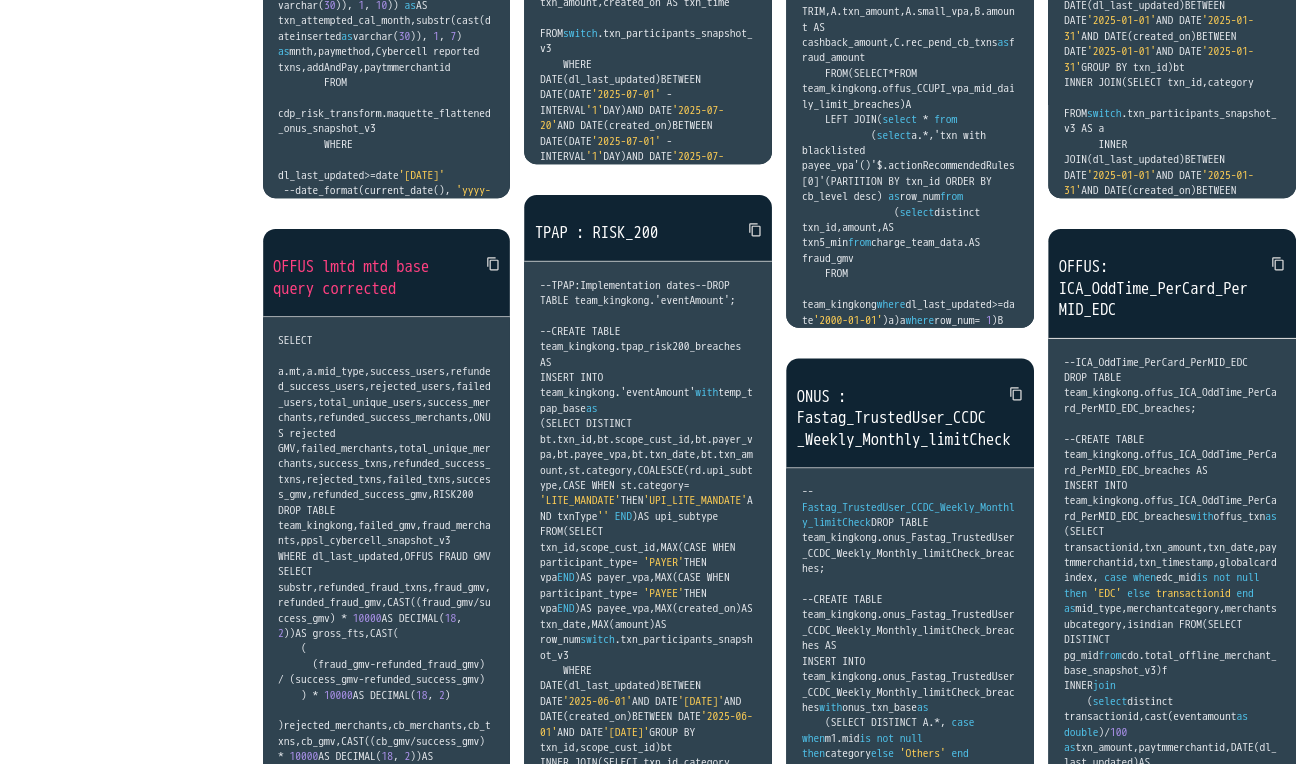 click on "OFFUS lmtd mtd base query corrected" at bounding box center (379, 278) 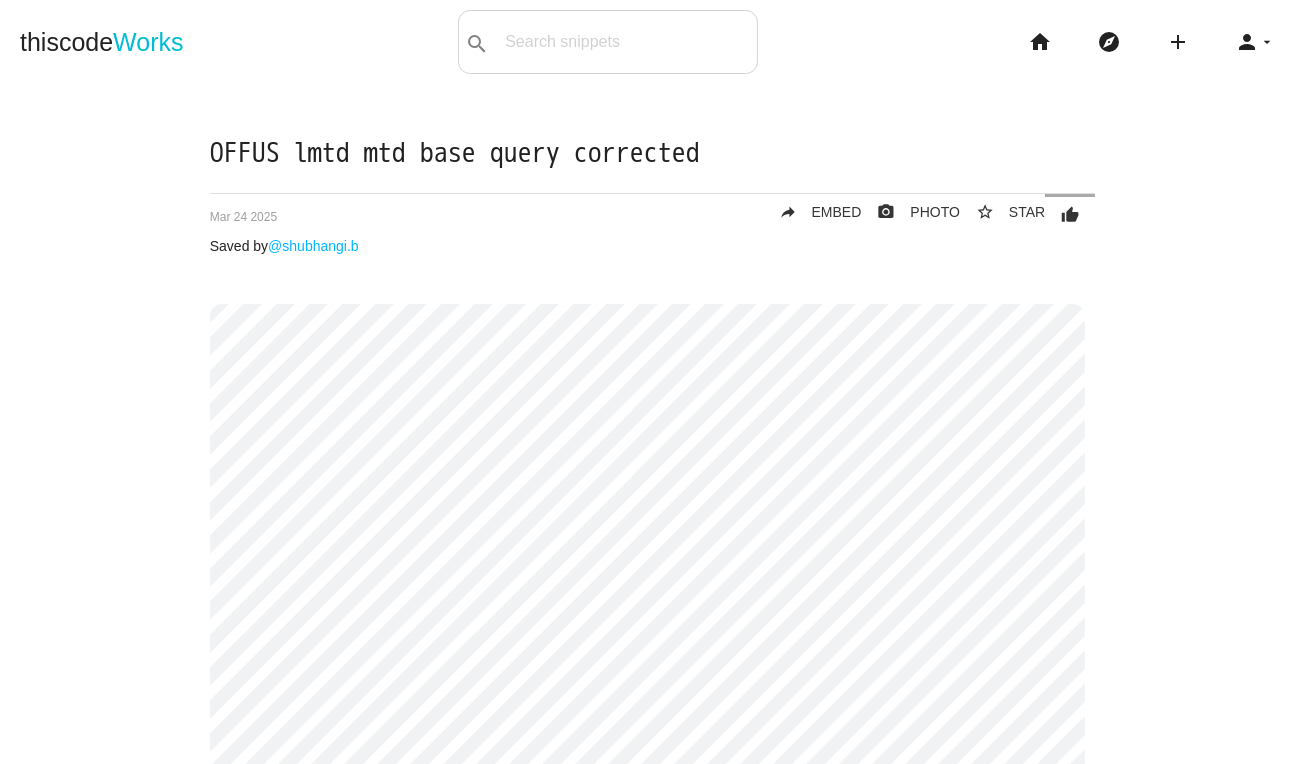 scroll, scrollTop: 0, scrollLeft: 0, axis: both 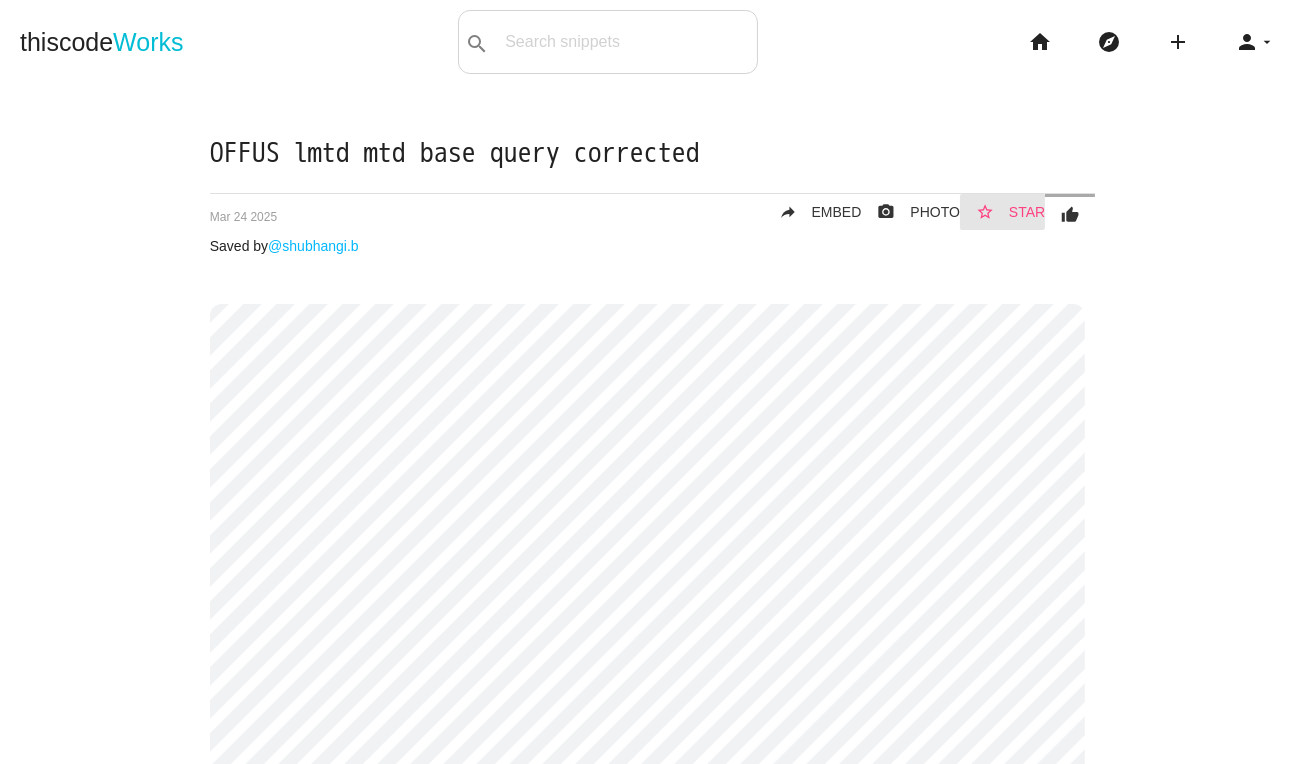 click on "STAR" at bounding box center (1027, 212) 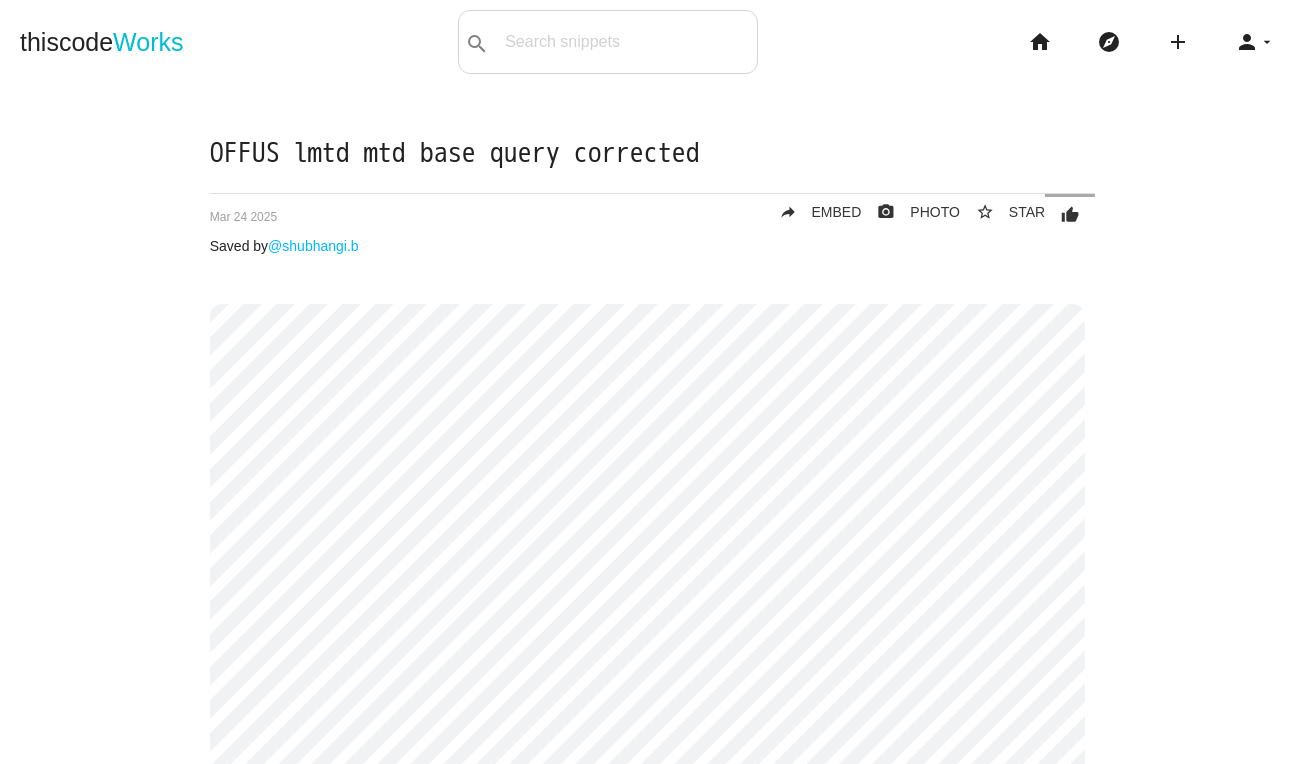 scroll, scrollTop: 0, scrollLeft: 0, axis: both 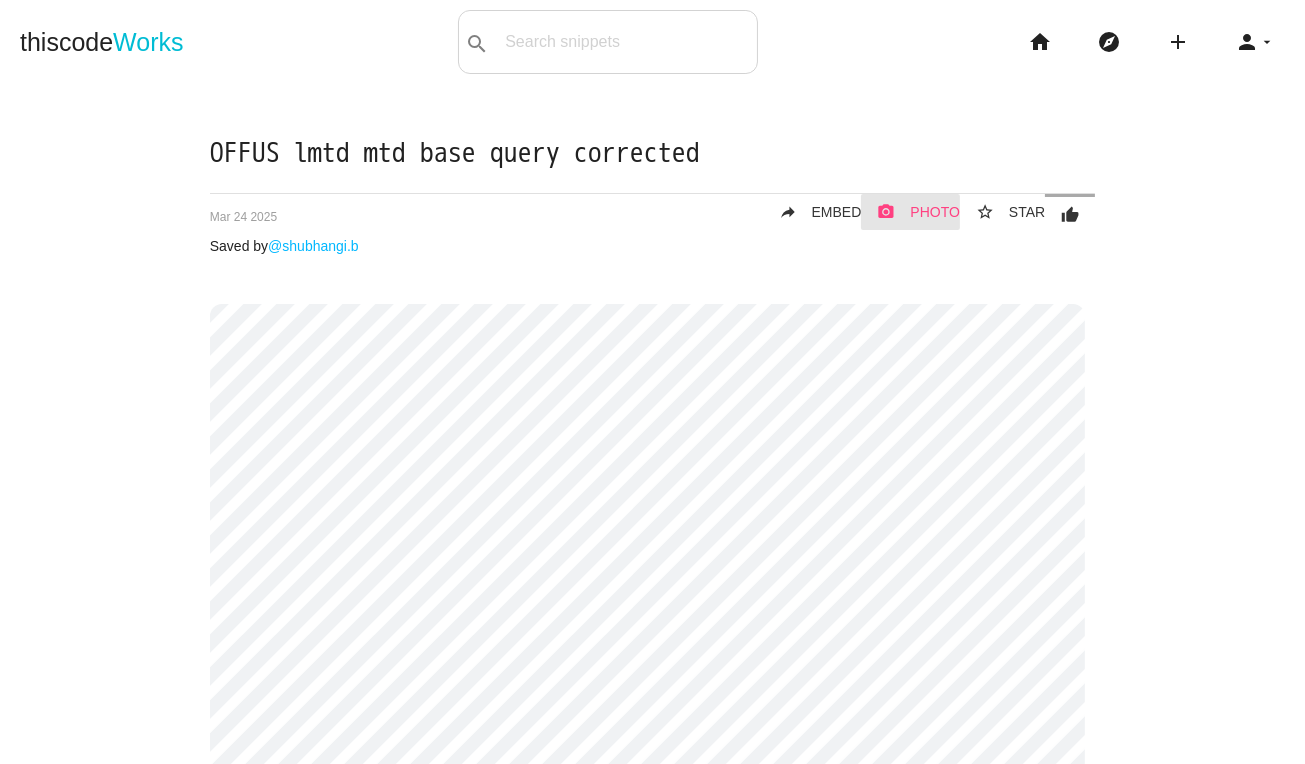 click on "PHOTO" at bounding box center [935, 212] 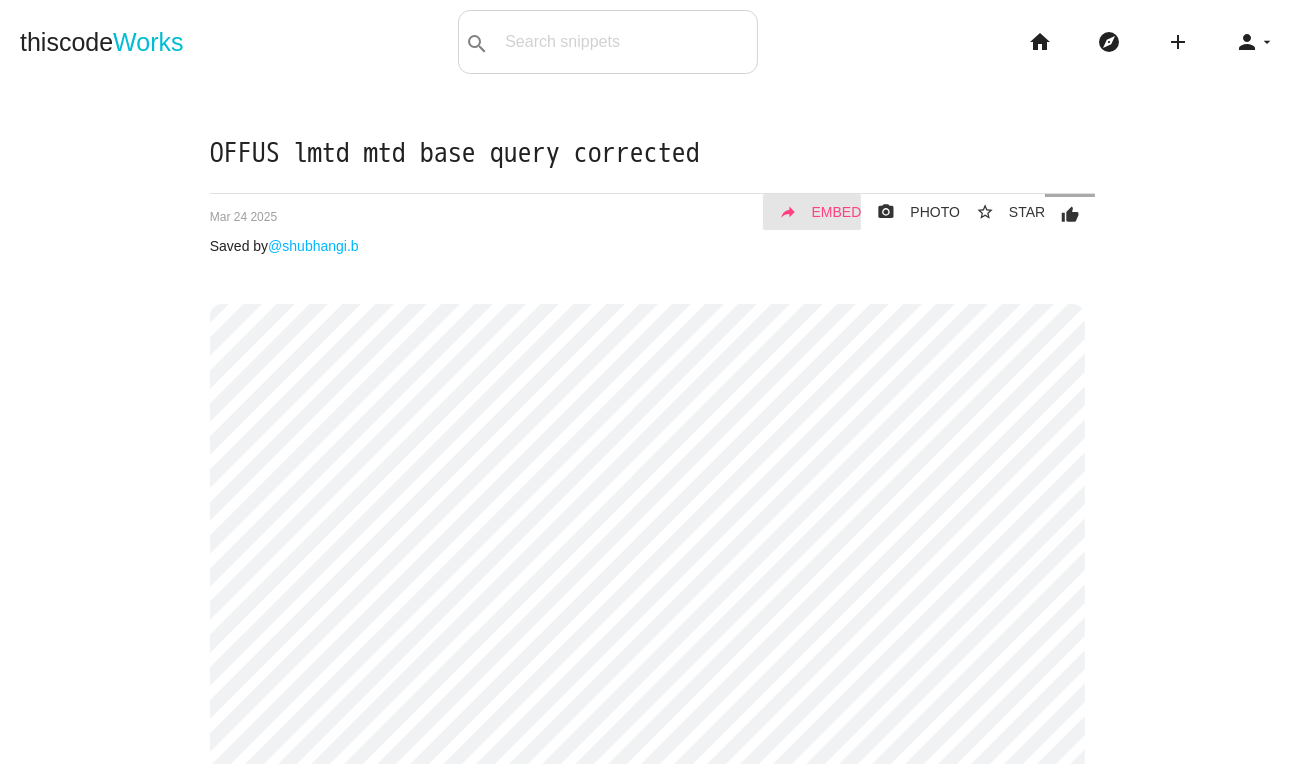 click on "EMBED" at bounding box center (837, 212) 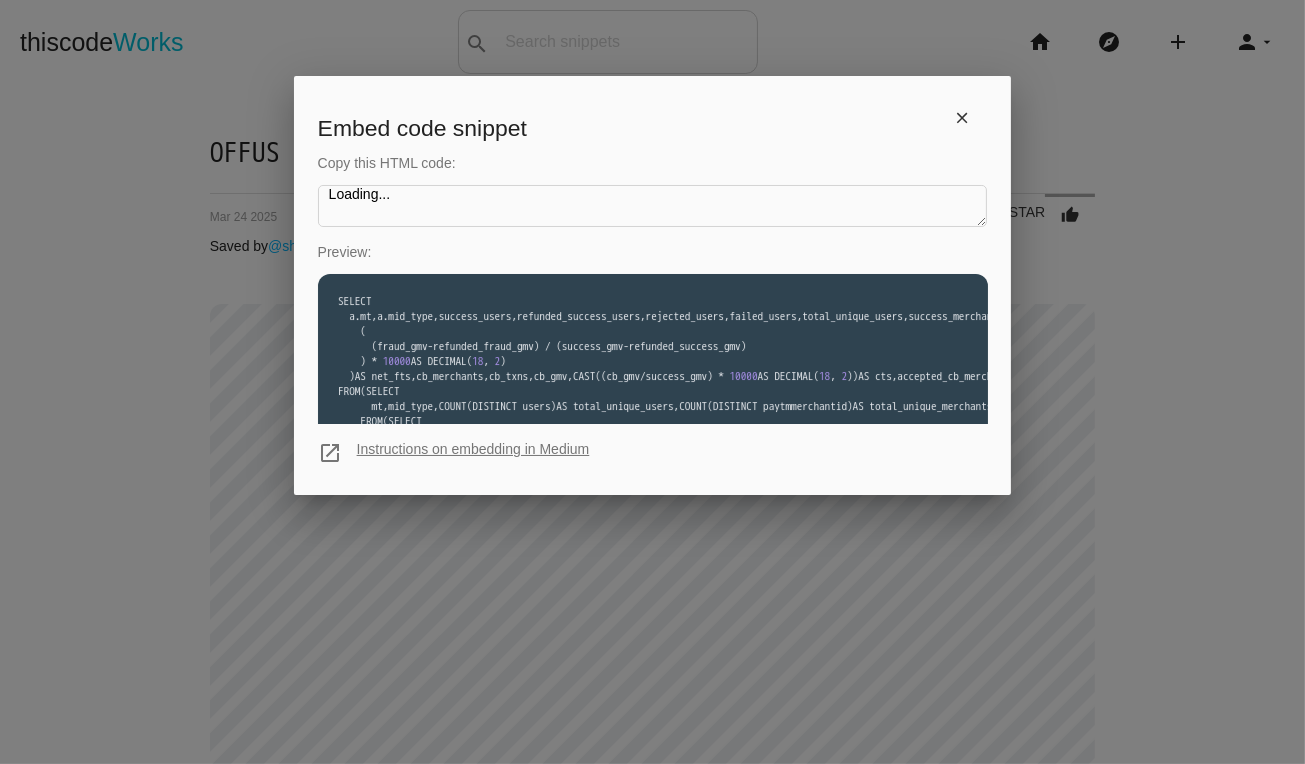 type on "<iframe src="https://www.thiscodeworks.com/embed/67e10b2c6b1630001452f679" style="width: 100%; height: 6742px;" frameborder="0"></iframe>" 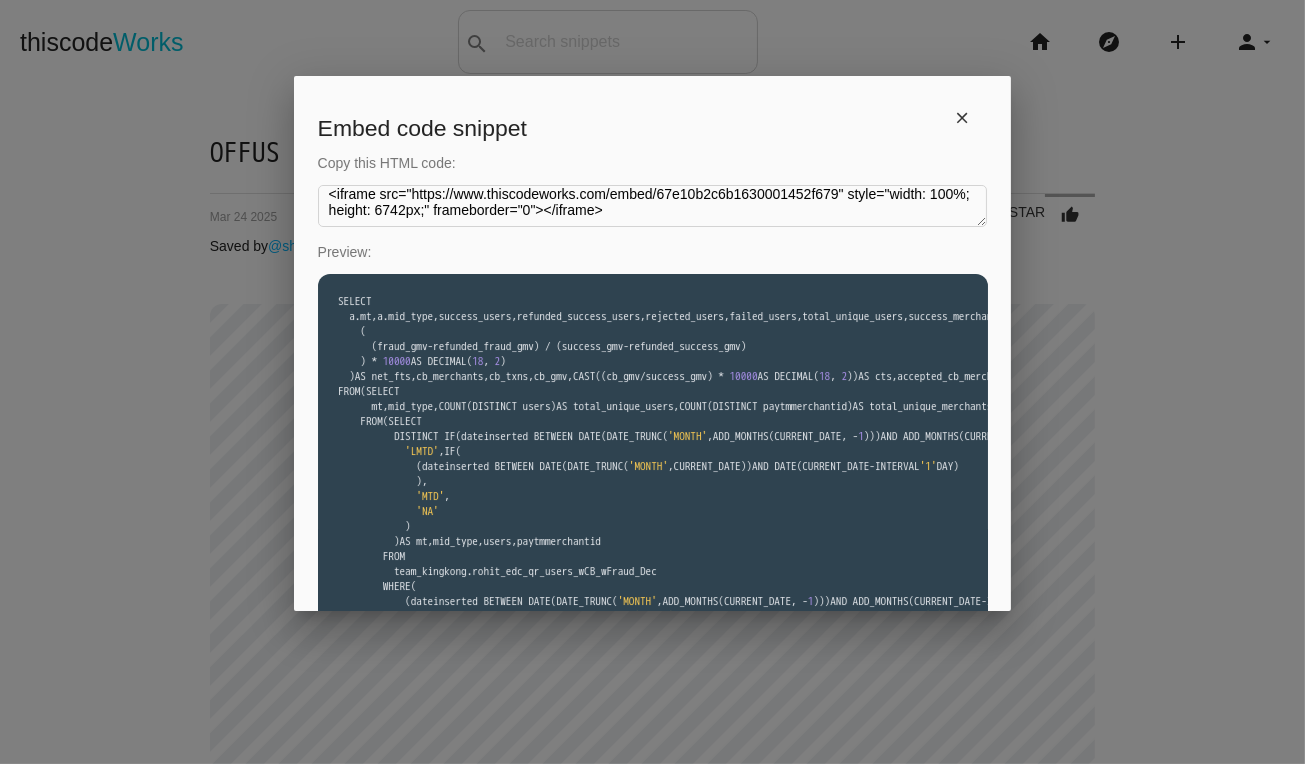 scroll, scrollTop: 516, scrollLeft: 0, axis: vertical 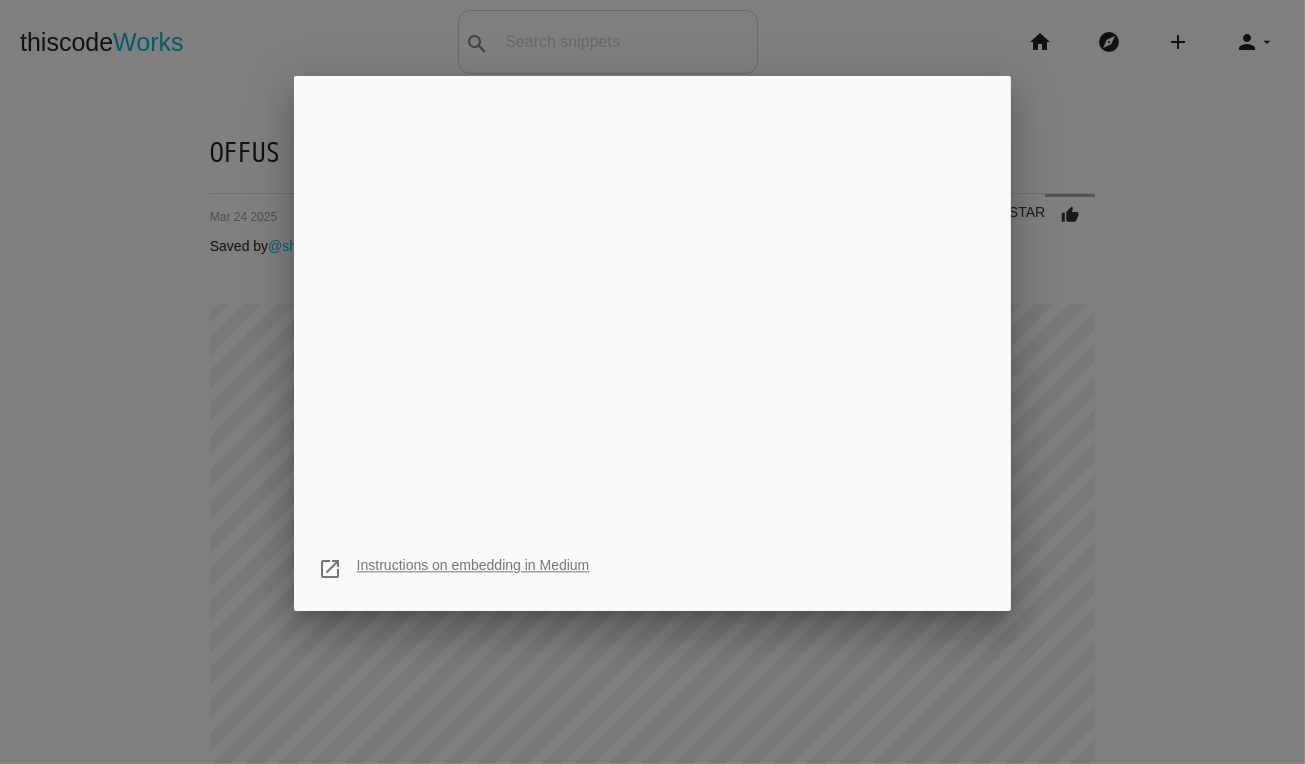 click on "open_in_new Instructions on embedding in Medium" at bounding box center (473, 565) 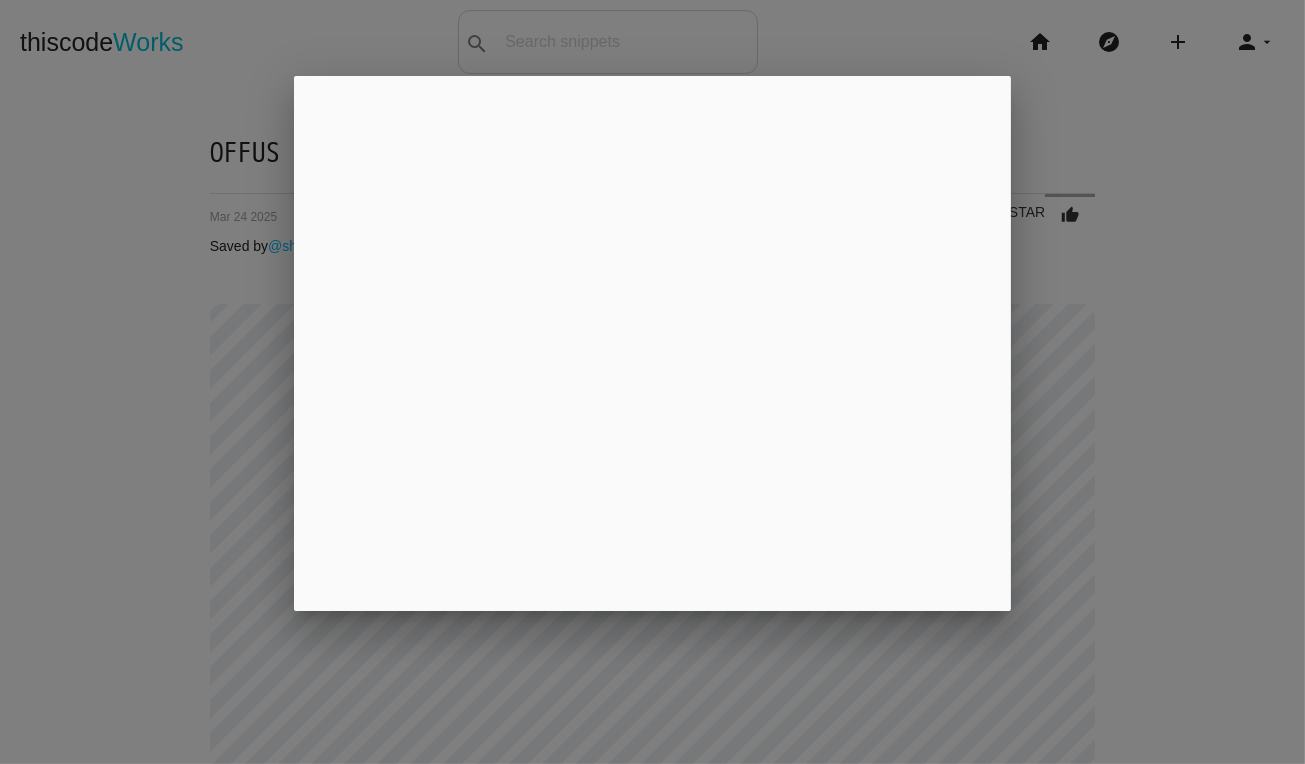 click at bounding box center (652, 286) 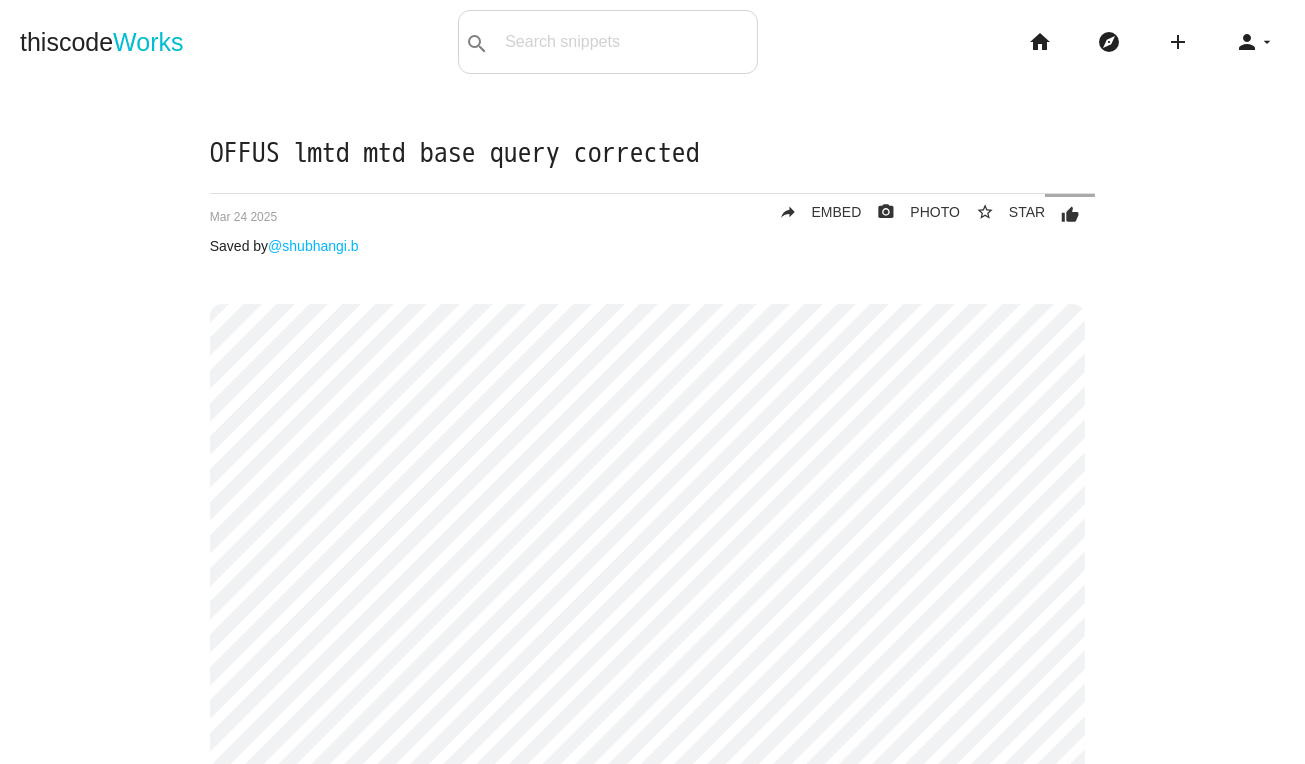 scroll, scrollTop: 0, scrollLeft: 0, axis: both 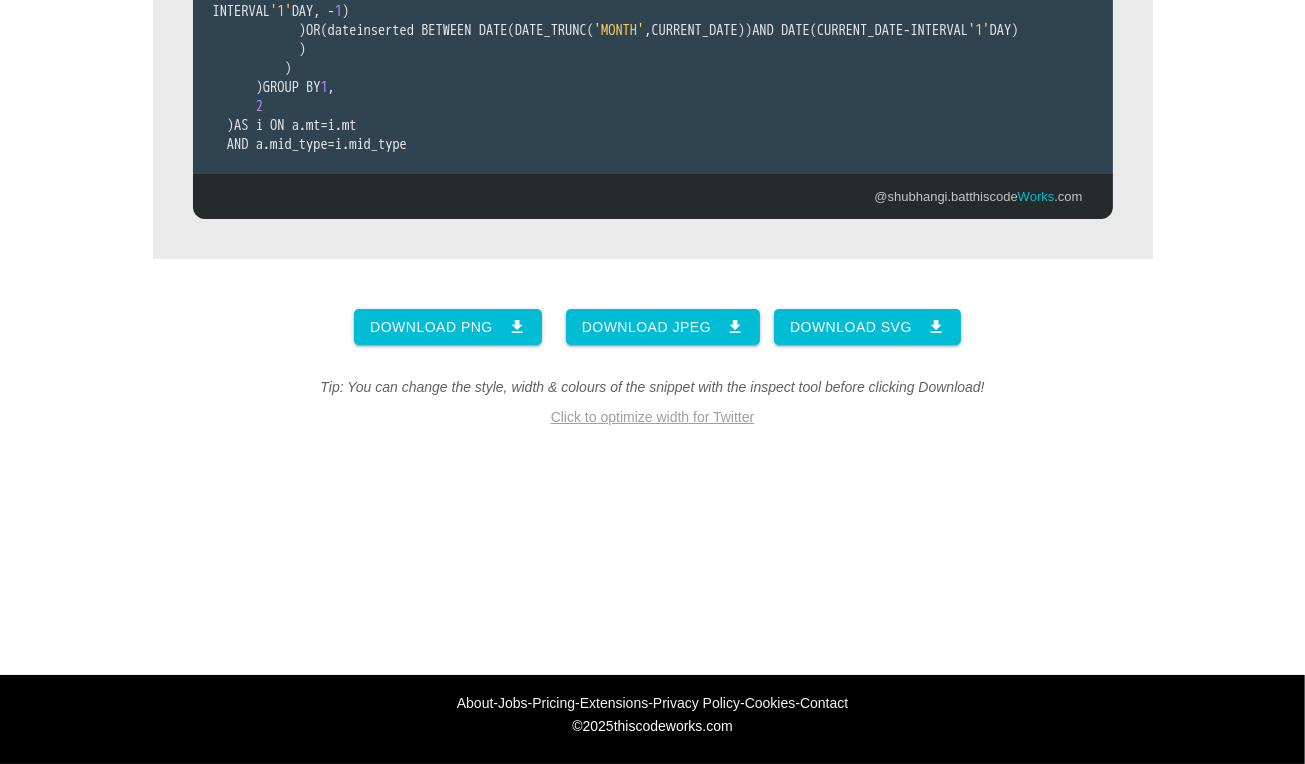drag, startPoint x: 905, startPoint y: 82, endPoint x: 906, endPoint y: 11, distance: 71.00704 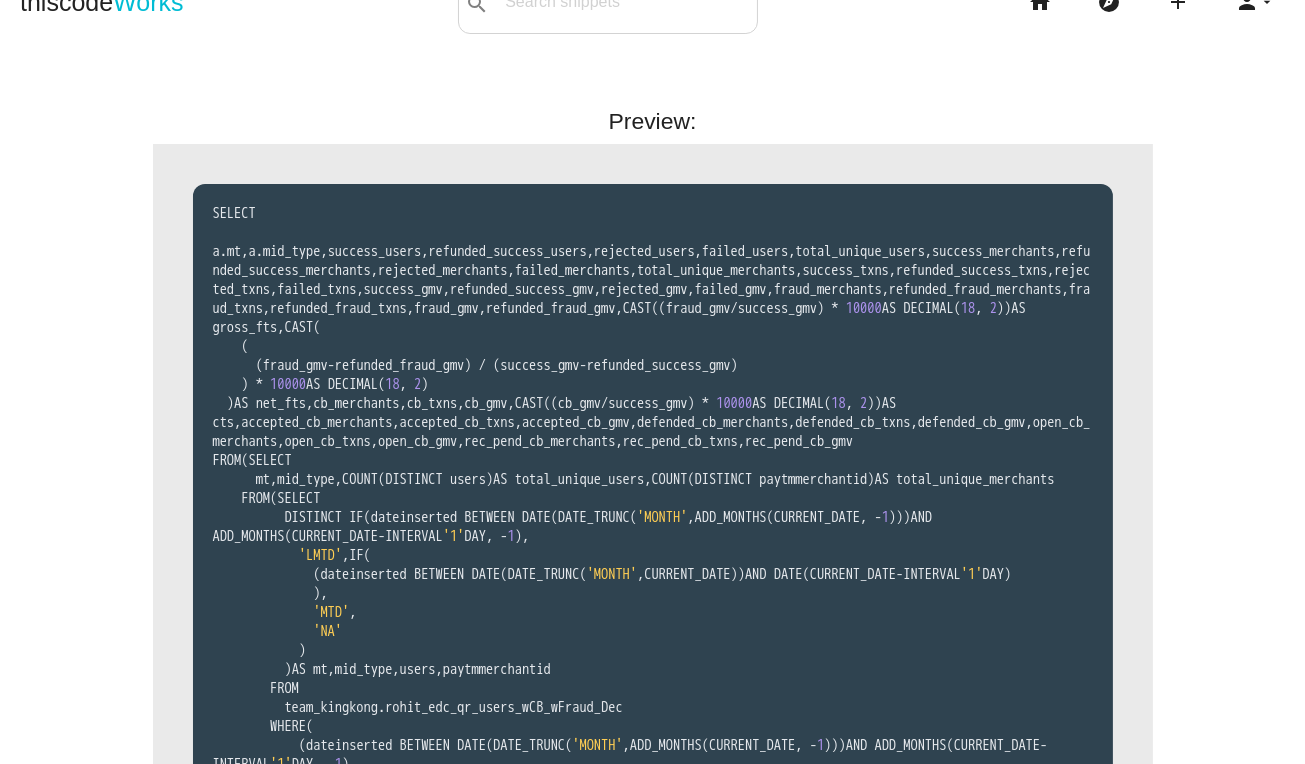 scroll, scrollTop: 0, scrollLeft: 0, axis: both 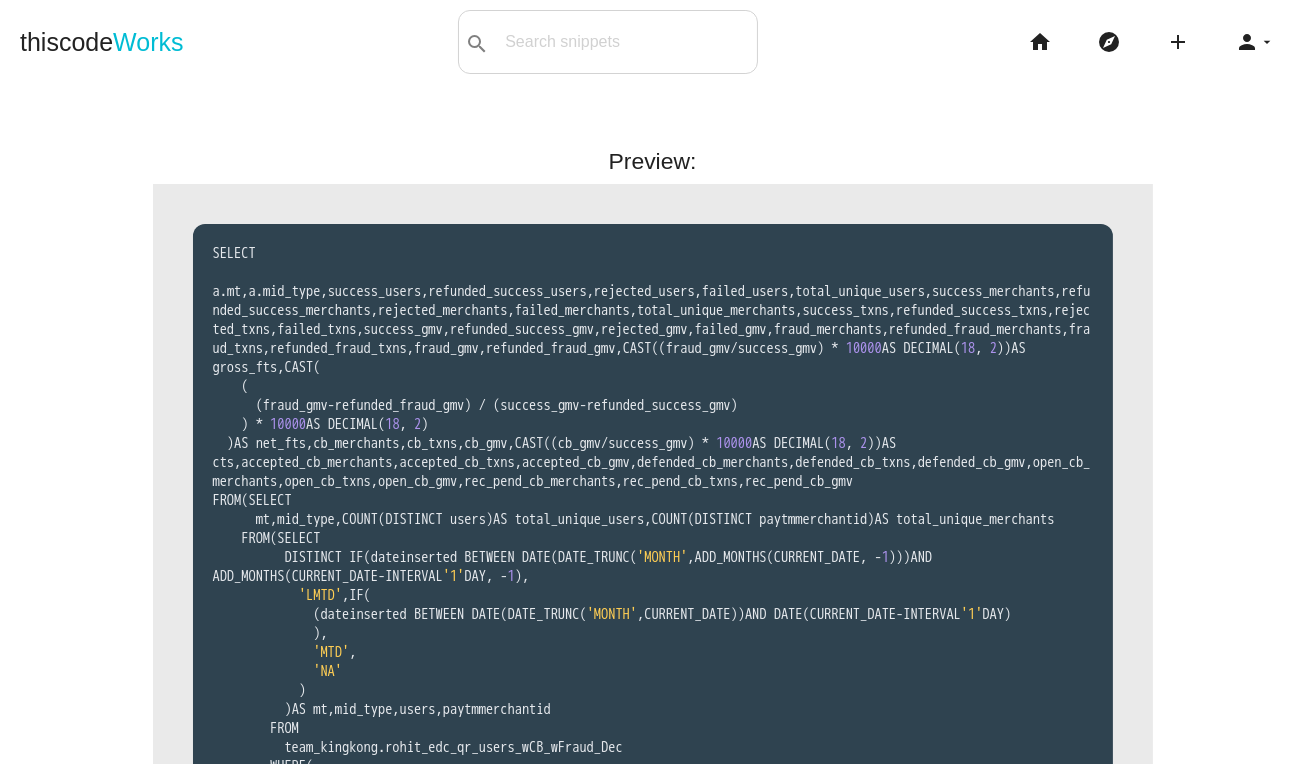 click on "Preview:" at bounding box center (652, 161) 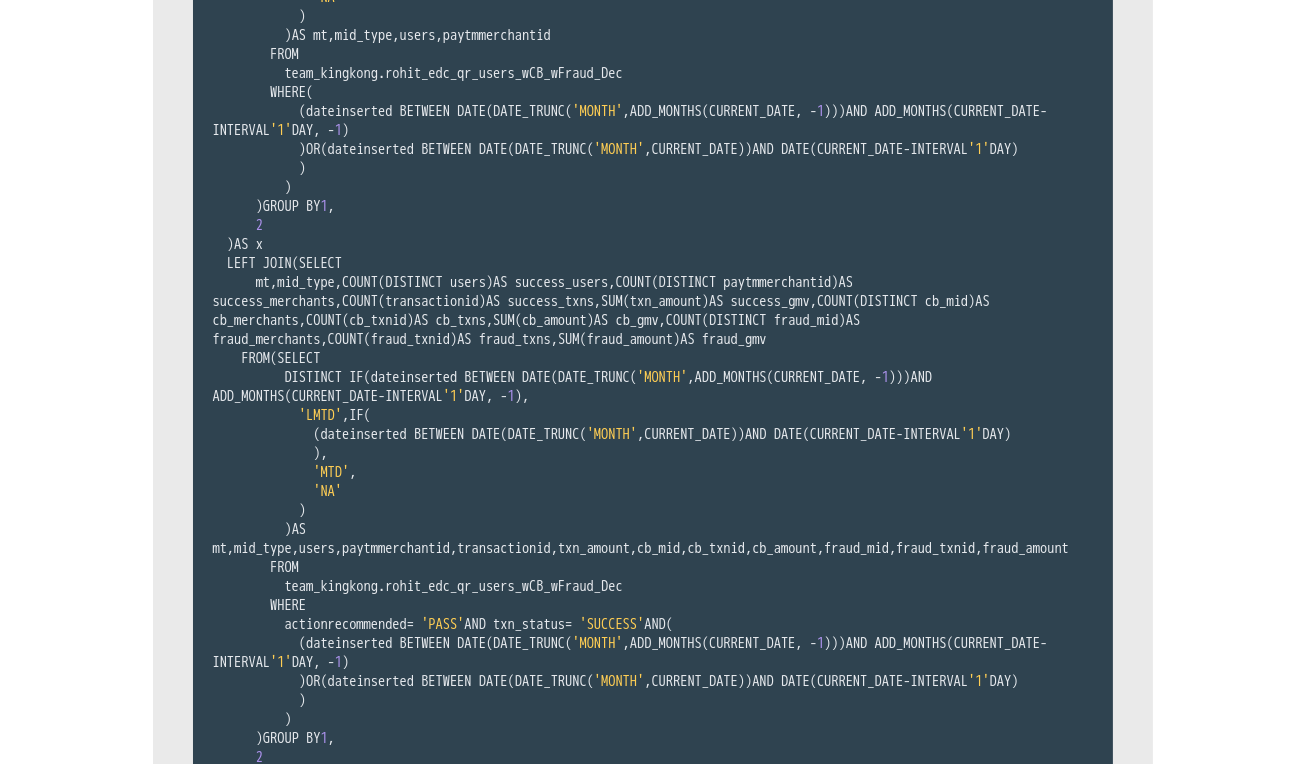 scroll, scrollTop: 0, scrollLeft: 0, axis: both 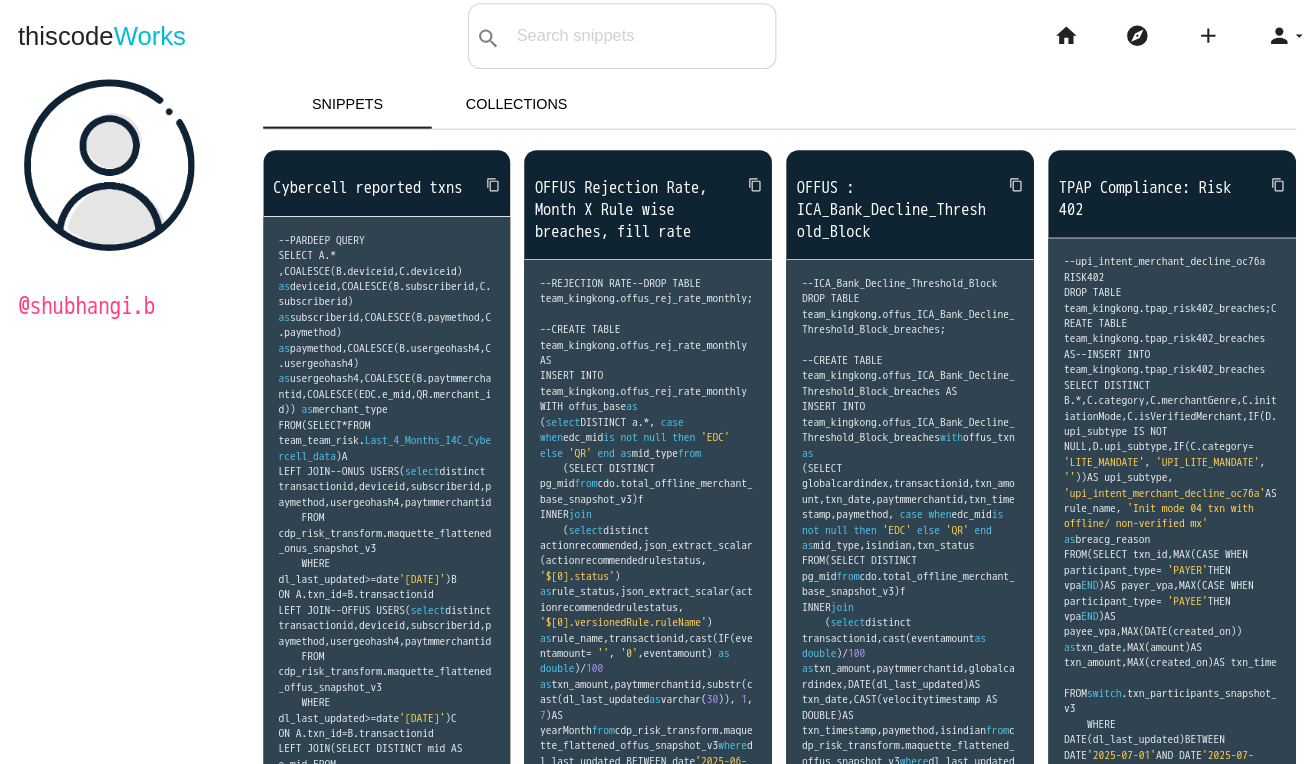 click on "rohit_edc_qr_users_wCB_wFraud_Dec2_corrected    WHERE    actionrecommended" at bounding box center [119, 317] 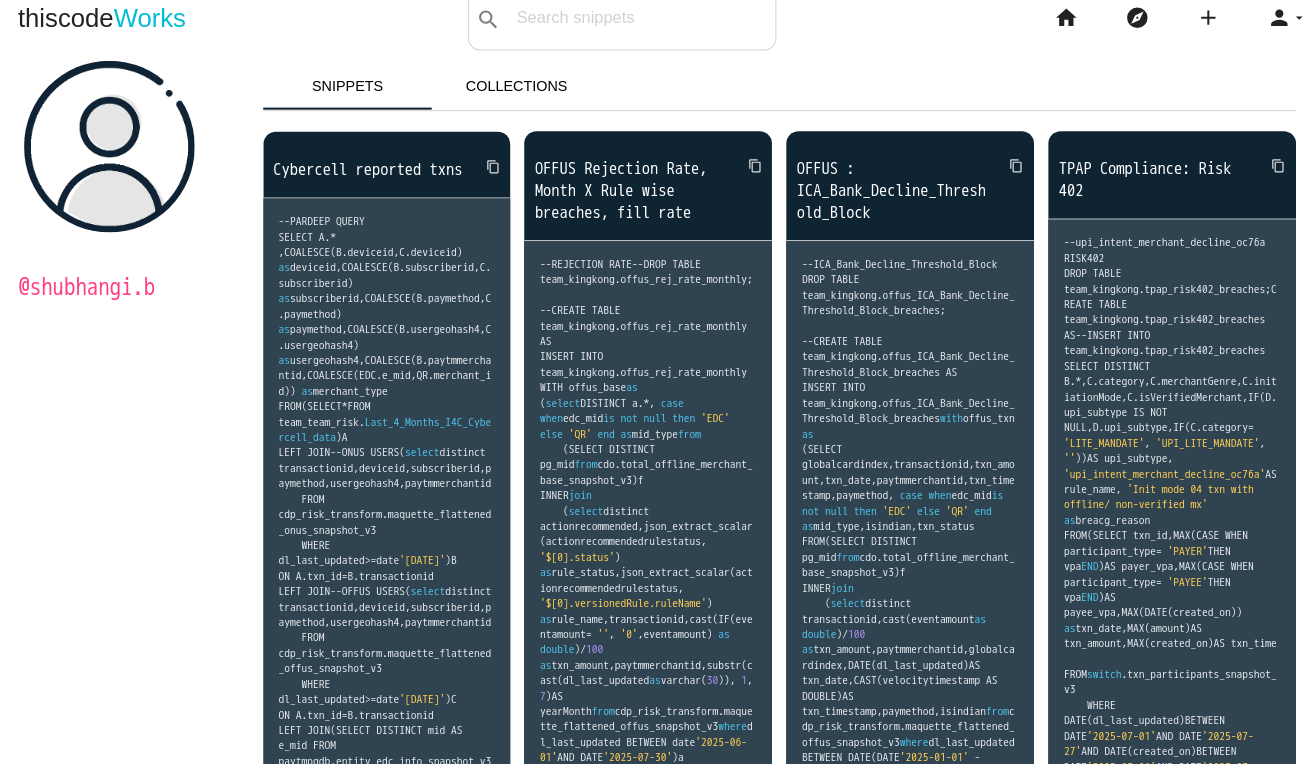scroll, scrollTop: 20, scrollLeft: 0, axis: vertical 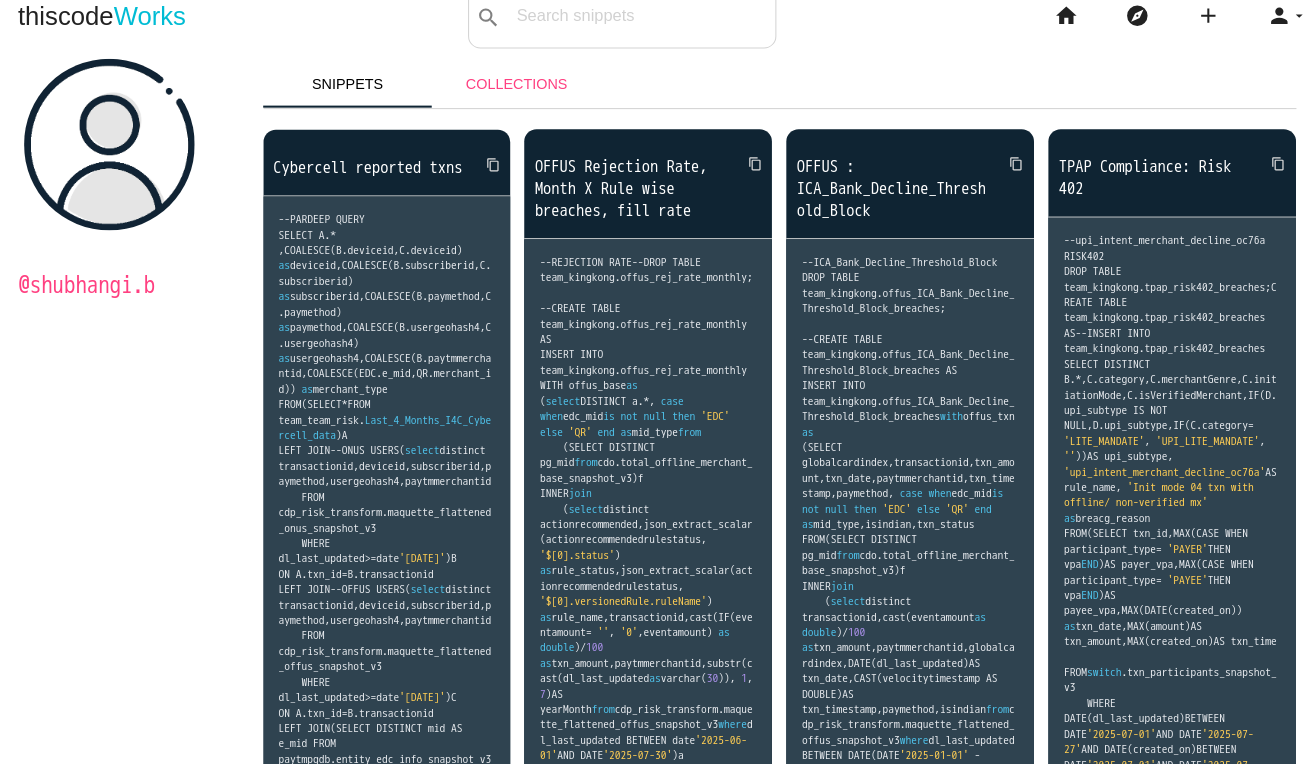 click on "Collections" at bounding box center [505, 88] 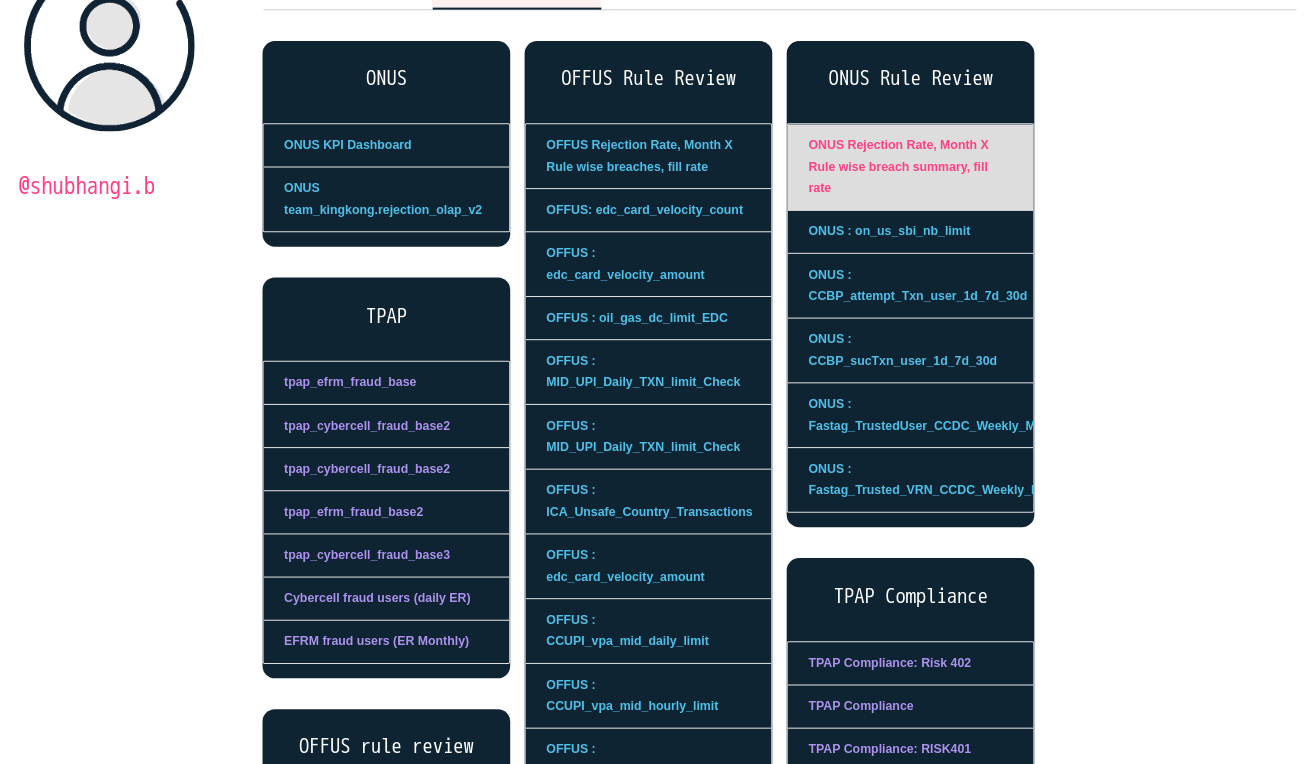 scroll, scrollTop: 0, scrollLeft: 0, axis: both 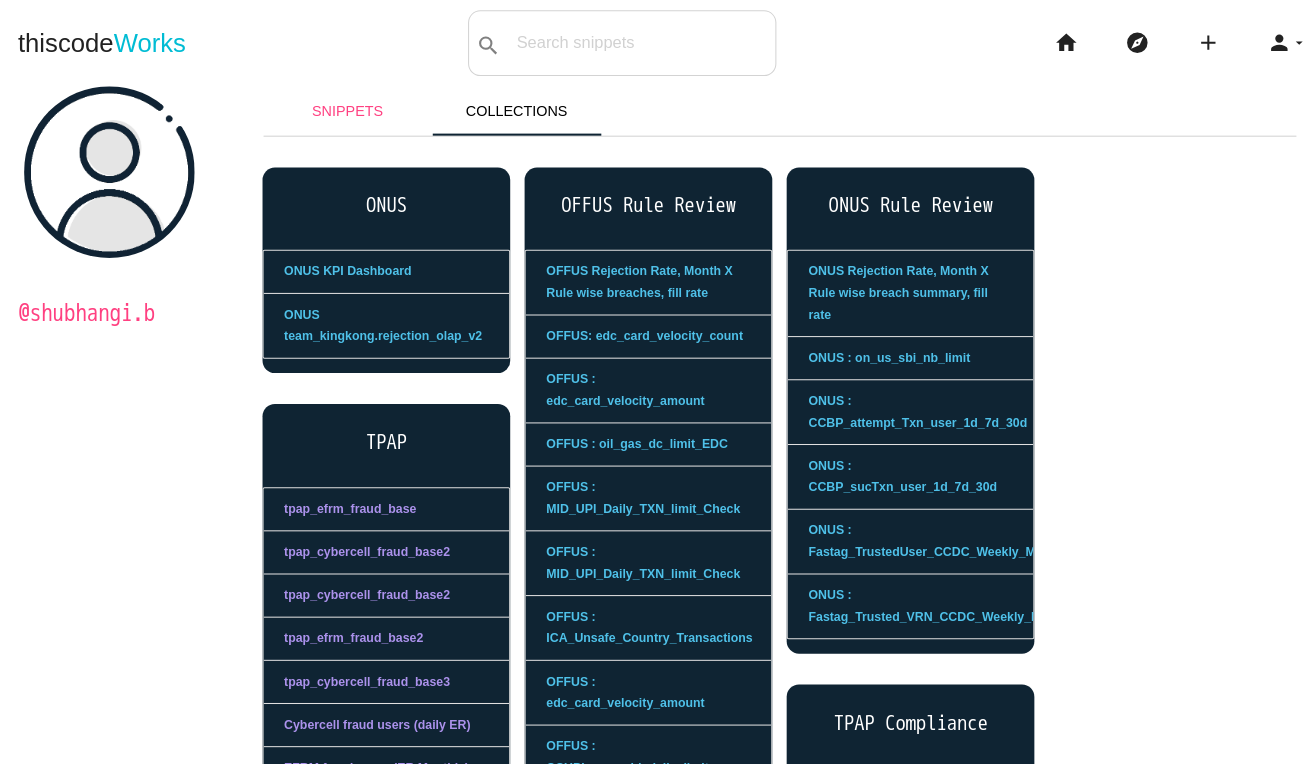 click on "Snippets" at bounding box center (341, 108) 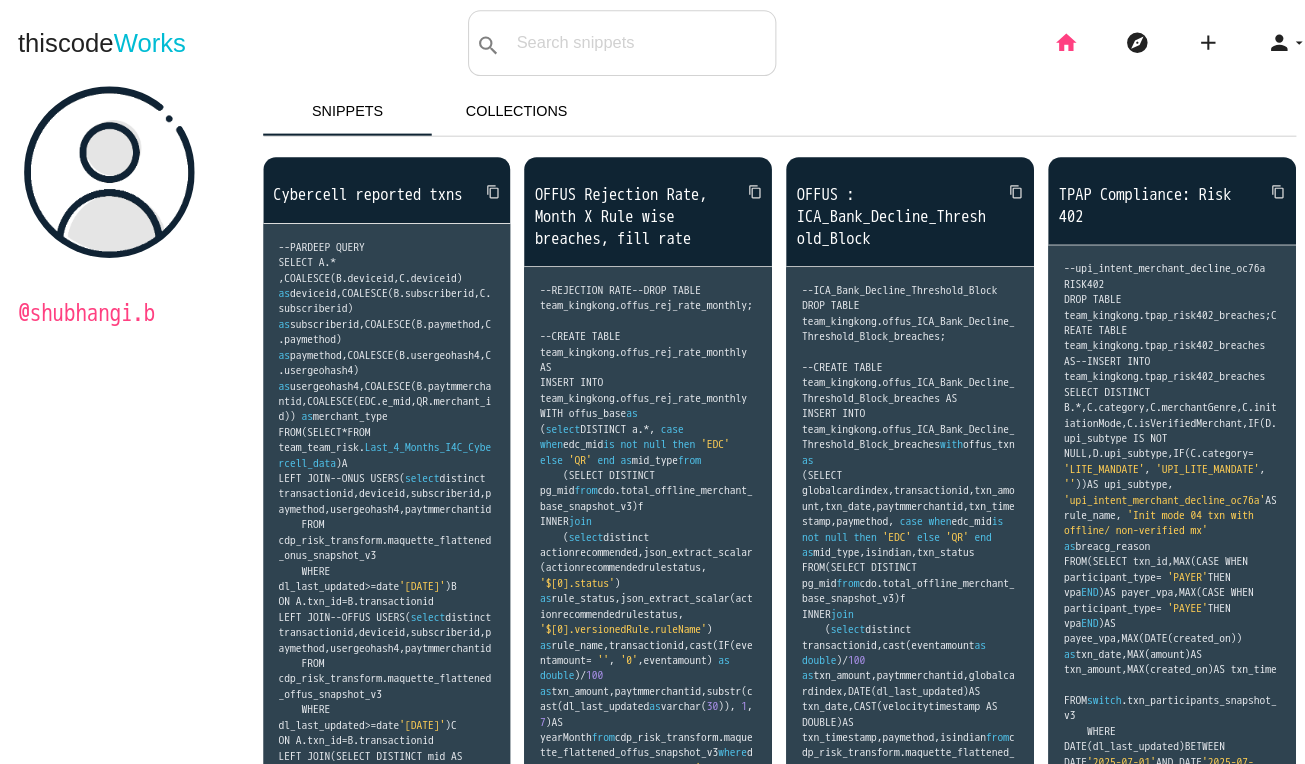 click on "home" at bounding box center (1040, 42) 